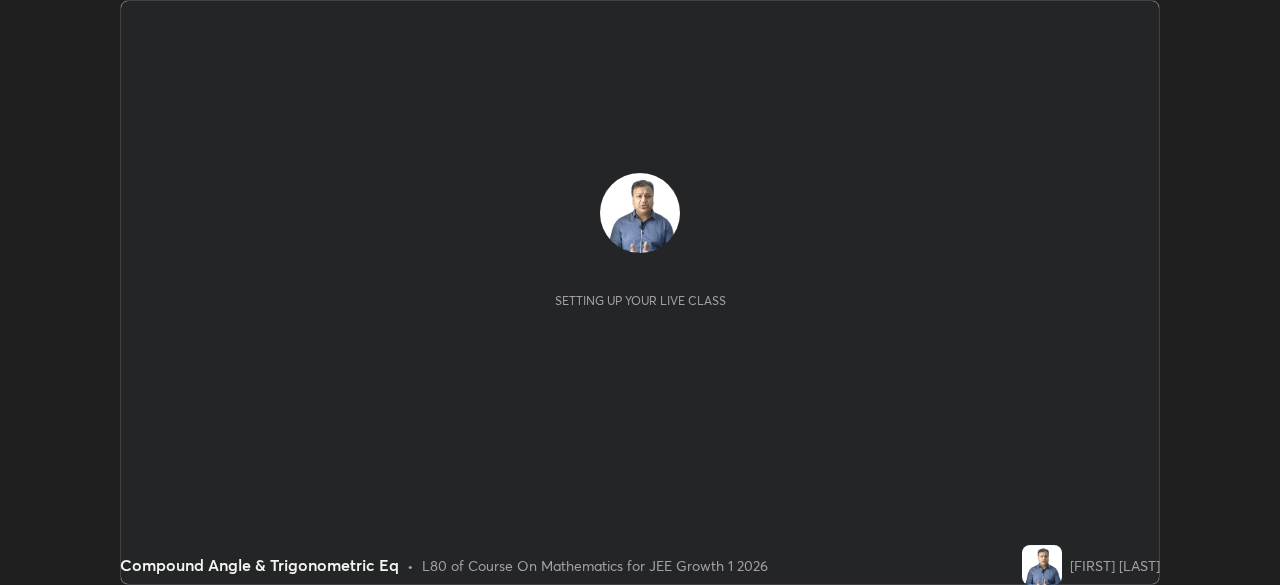 scroll, scrollTop: 0, scrollLeft: 0, axis: both 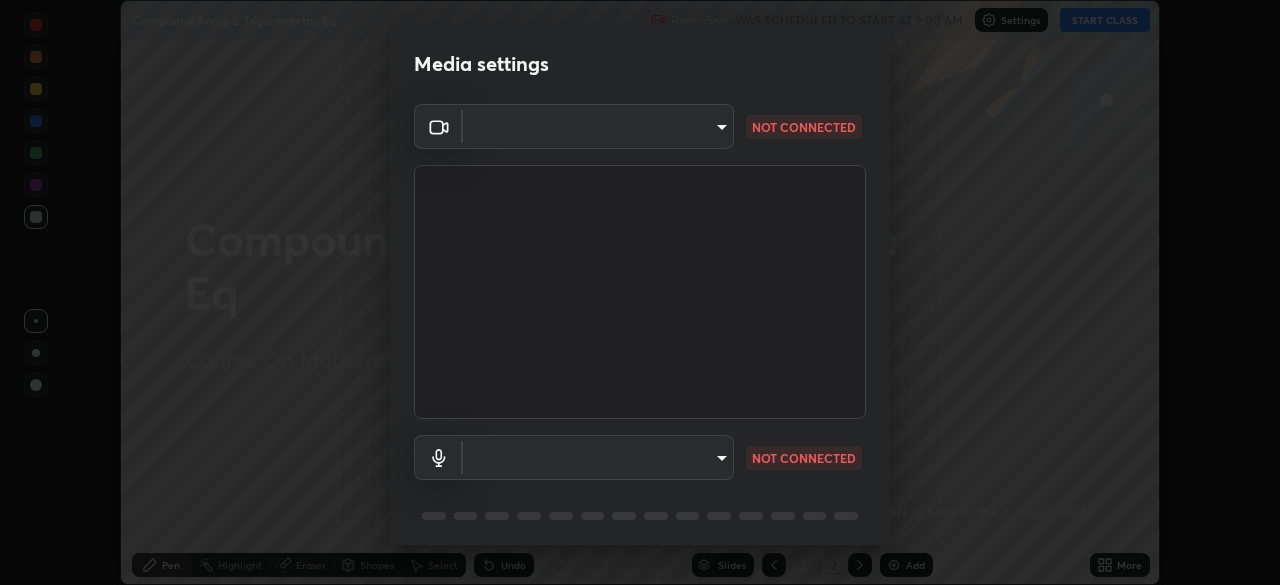 type on "b8f713a0fc2a4668ccd3874ce8ab2703f20e86d9f817921f365c1c4f78ca7a2c" 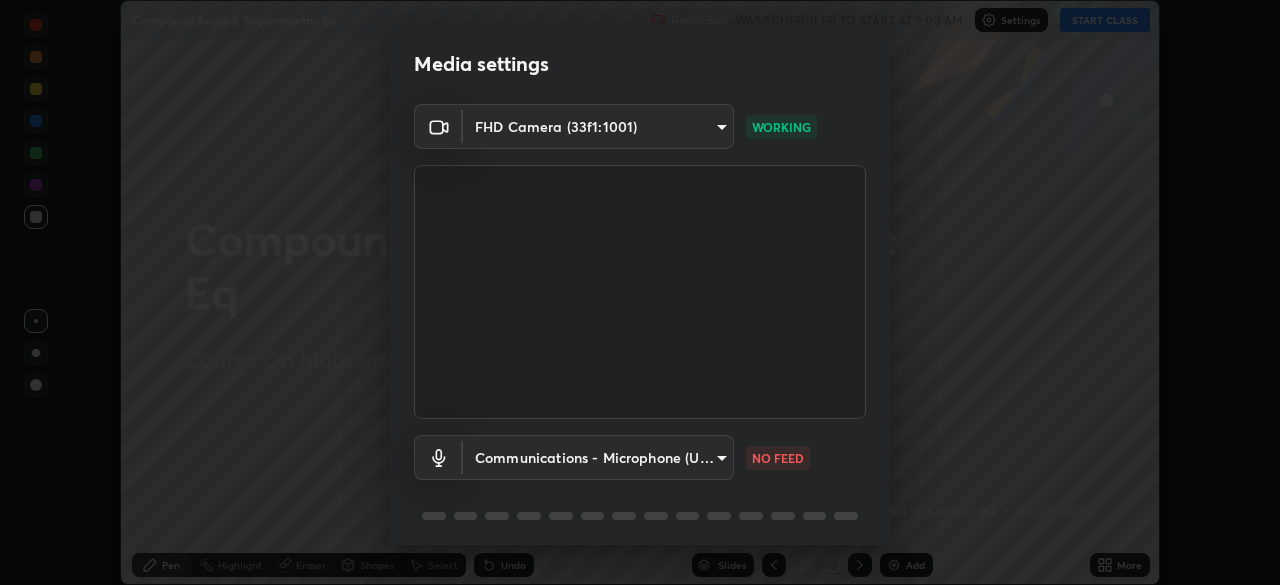 click on "Erase all Compound Angle & Trigonometric Eq Recording WAS SCHEDULED TO START AT  9:00 AM Settings START CLASS Setting up your live class Compound Angle & Trigonometric Eq • L80 of Course On Mathematics for JEE Growth 1 2026 Rajiv Kumar Tiwari Pen Highlight Eraser Shapes Select Undo Slides 2 / 2 Add More No doubts shared Encourage your learners to ask a doubt for better clarity Report an issue Reason for reporting Buffering Chat not working Audio - Video sync issue Educator video quality low ​ Attach an image Report Media settings FHD Camera (33f1:1001) b8f713a0fc2a4668ccd3874ce8ab2703f20e86d9f817921f365c1c4f78ca7a2c WORKING Communications - Microphone (USBAudio1.0) communications NO FEED 1 / 5 Next" at bounding box center [640, 292] 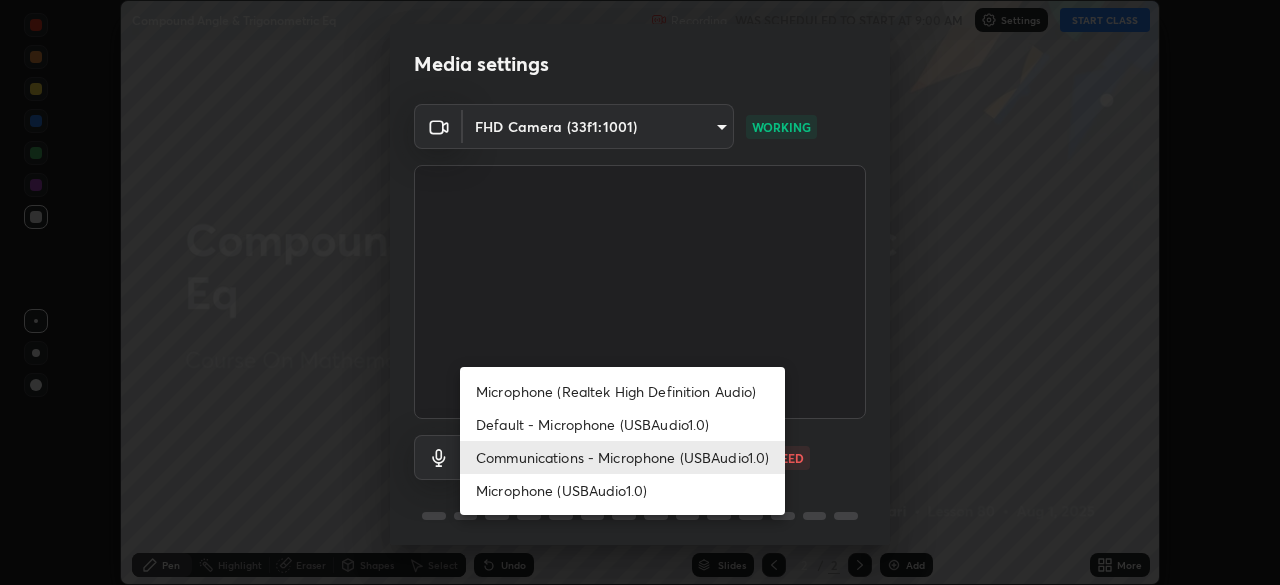click on "Microphone (USBAudio1.0)" at bounding box center [622, 490] 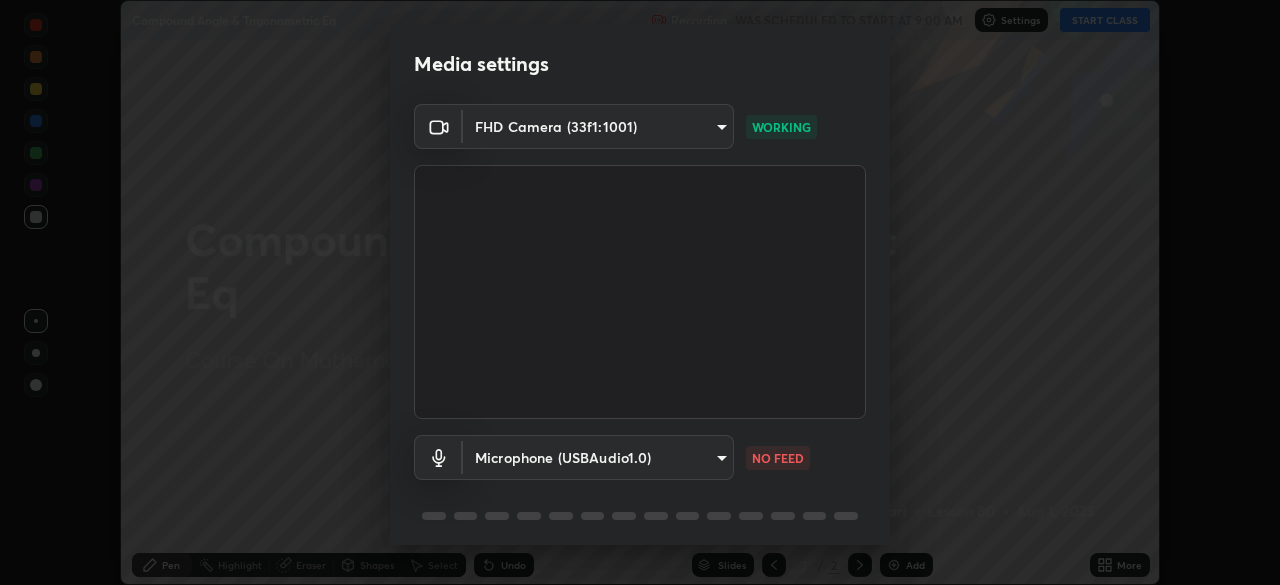 click on "Erase all Compound Angle & Trigonometric Eq Recording WAS SCHEDULED TO START AT  9:00 AM Settings START CLASS Setting up your live class Compound Angle & Trigonometric Eq • L80 of Course On Mathematics for JEE Growth 1 2026 Rajiv Kumar Tiwari Pen Highlight Eraser Shapes Select Undo Slides 2 / 2 Add More No doubts shared Encourage your learners to ask a doubt for better clarity Report an issue Reason for reporting Buffering Chat not working Audio - Video sync issue Educator video quality low ​ Attach an image Report Media settings FHD Camera (33f1:1001) b8f713a0fc2a4668ccd3874ce8ab2703f20e86d9f817921f365c1c4f78ca7a2c WORKING Microphone (USBAudio1.0) 3c33f34e6bbf297f3d3fb9e764a594466900e499deda286960e12c0977789e6d NO FEED 1 / 5 Next" at bounding box center [640, 292] 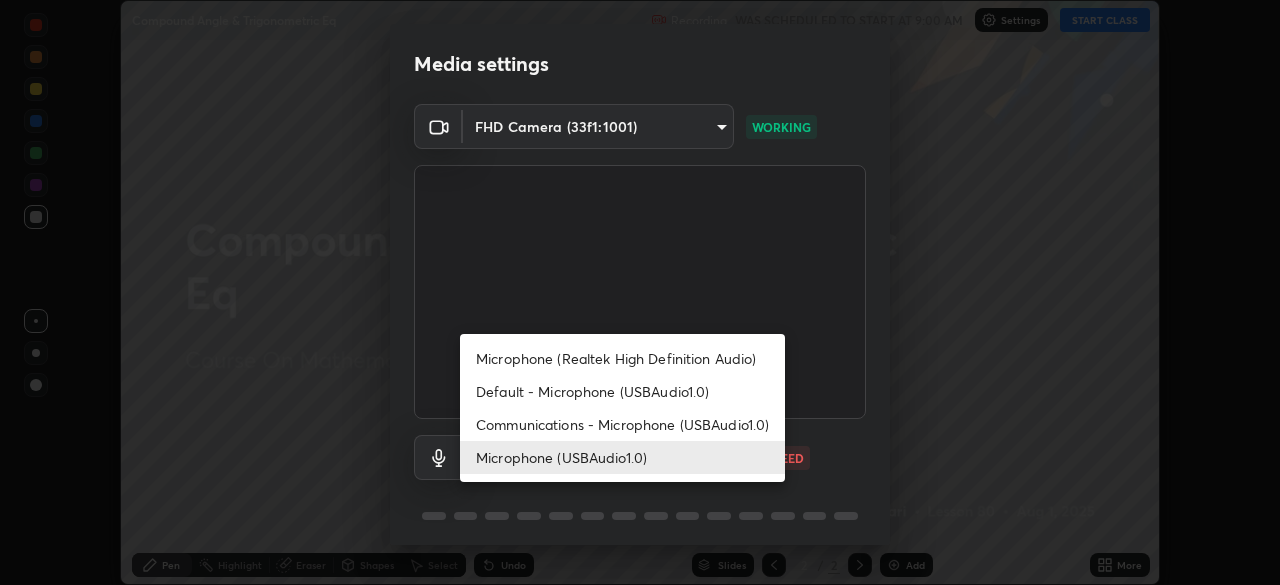 click on "Default - Microphone (USBAudio1.0)" at bounding box center (622, 391) 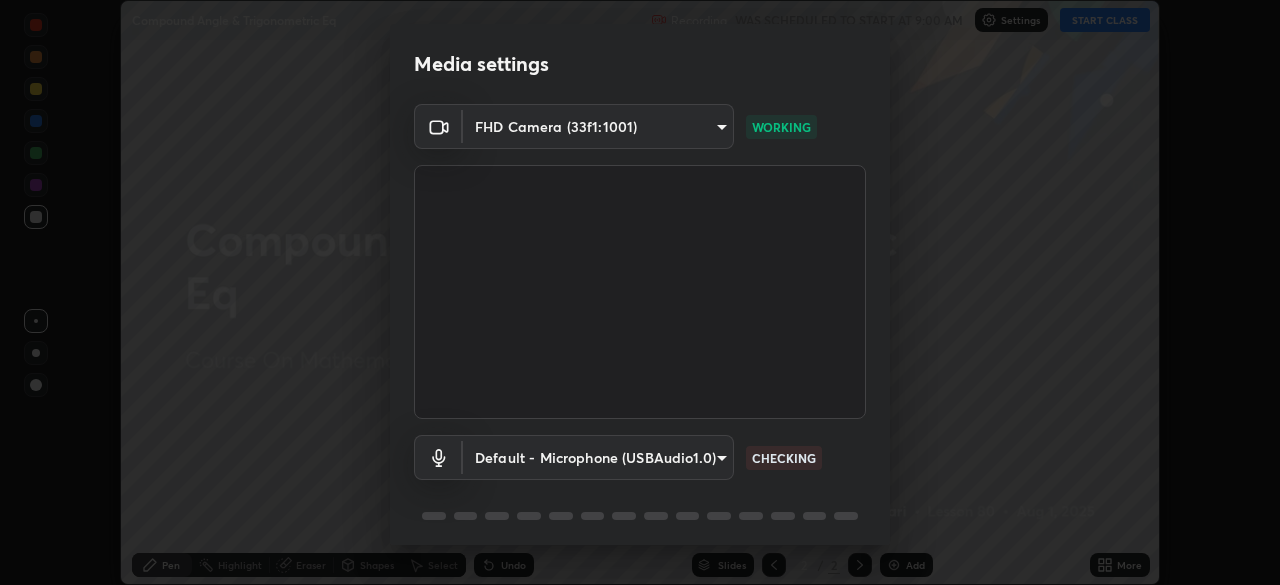 scroll, scrollTop: 71, scrollLeft: 0, axis: vertical 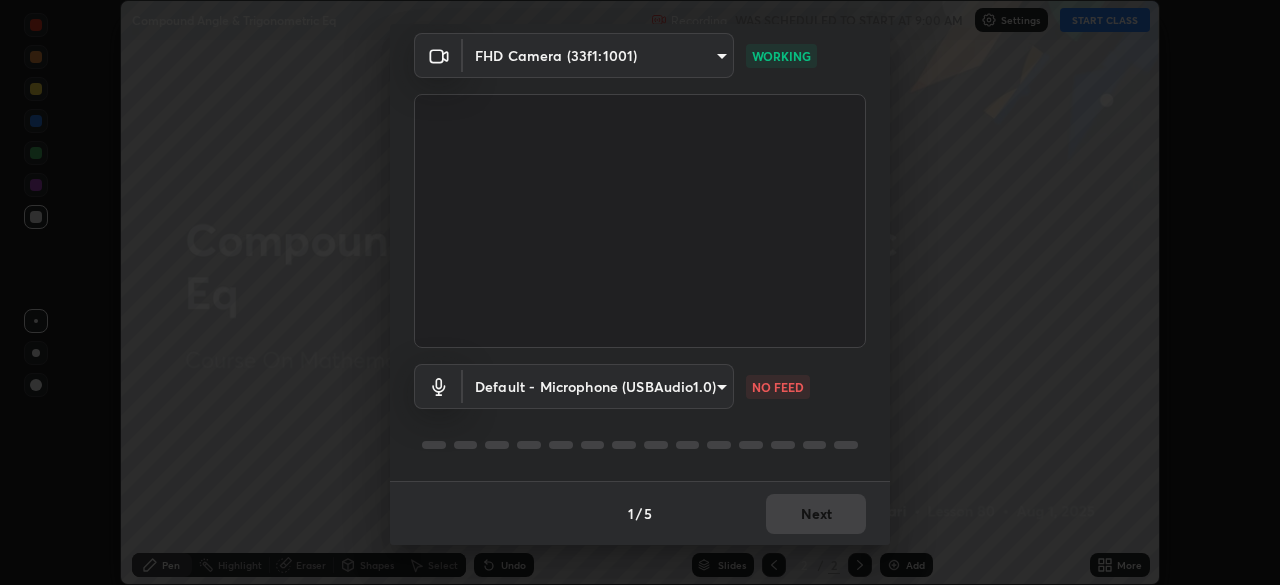 click on "Erase all Compound Angle & Trigonometric Eq Recording WAS SCHEDULED TO START AT  9:00 AM Settings START CLASS Setting up your live class Compound Angle & Trigonometric Eq • L80 of Course On Mathematics for JEE Growth 1 2026 Rajiv Kumar Tiwari Pen Highlight Eraser Shapes Select Undo Slides 2 / 2 Add More No doubts shared Encourage your learners to ask a doubt for better clarity Report an issue Reason for reporting Buffering Chat not working Audio - Video sync issue Educator video quality low ​ Attach an image Report Media settings FHD Camera (33f1:1001) b8f713a0fc2a4668ccd3874ce8ab2703f20e86d9f817921f365c1c4f78ca7a2c WORKING Default - Microphone (USBAudio1.0) default NO FEED 1 / 5 Next" at bounding box center [640, 292] 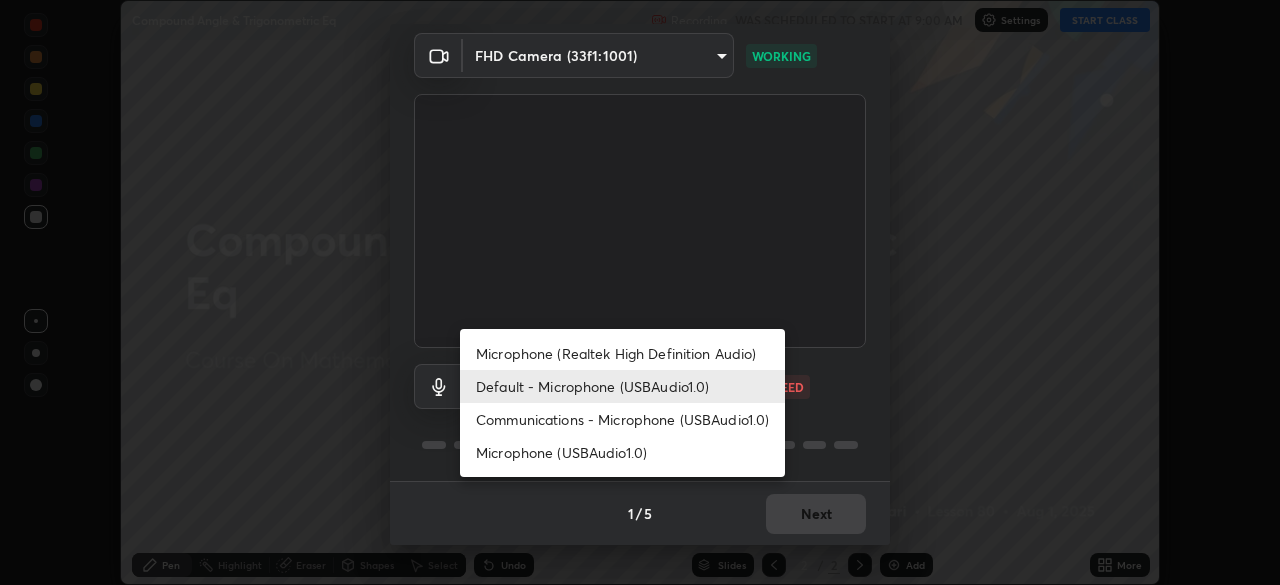 click on "Microphone (Realtek High Definition Audio)" at bounding box center (622, 353) 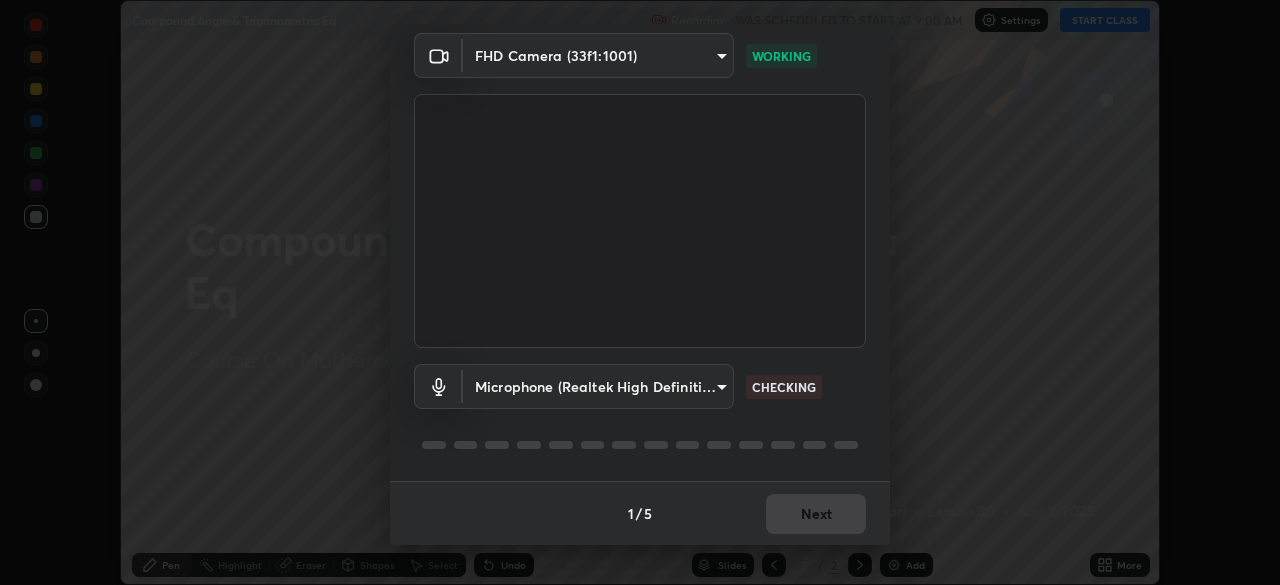 click on "Erase all Compound Angle & Trigonometric Eq Recording WAS SCHEDULED TO START AT  9:00 AM Settings START CLASS Setting up your live class Compound Angle & Trigonometric Eq • L80 of Course On Mathematics for JEE Growth 1 2026 Rajiv Kumar Tiwari Pen Highlight Eraser Shapes Select Undo Slides 2 / 2 Add More No doubts shared Encourage your learners to ask a doubt for better clarity Report an issue Reason for reporting Buffering Chat not working Audio - Video sync issue Educator video quality low ​ Attach an image Report Media settings FHD Camera (33f1:1001) b8f713a0fc2a4668ccd3874ce8ab2703f20e86d9f817921f365c1c4f78ca7a2c WORKING Microphone (Realtek High Definition Audio) 01d98c76ac899b9f0a80ce98582c319ab0add0c089684795b59513e77e6241df CHECKING 1 / 5 Next" at bounding box center (640, 292) 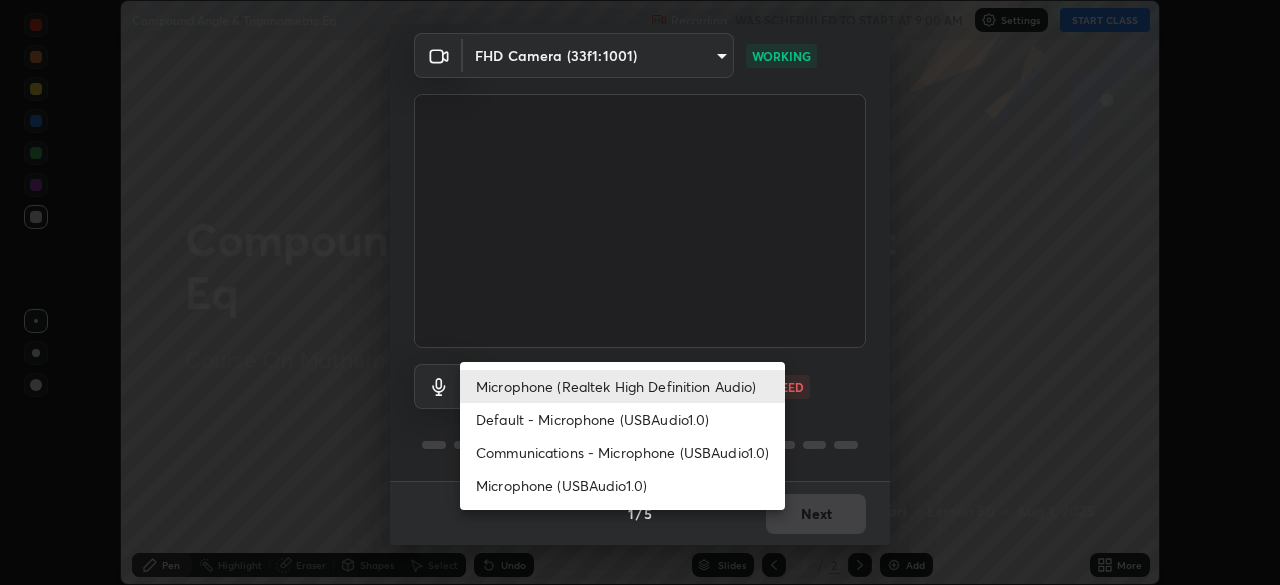 click on "Communications - Microphone (USBAudio1.0)" at bounding box center [622, 452] 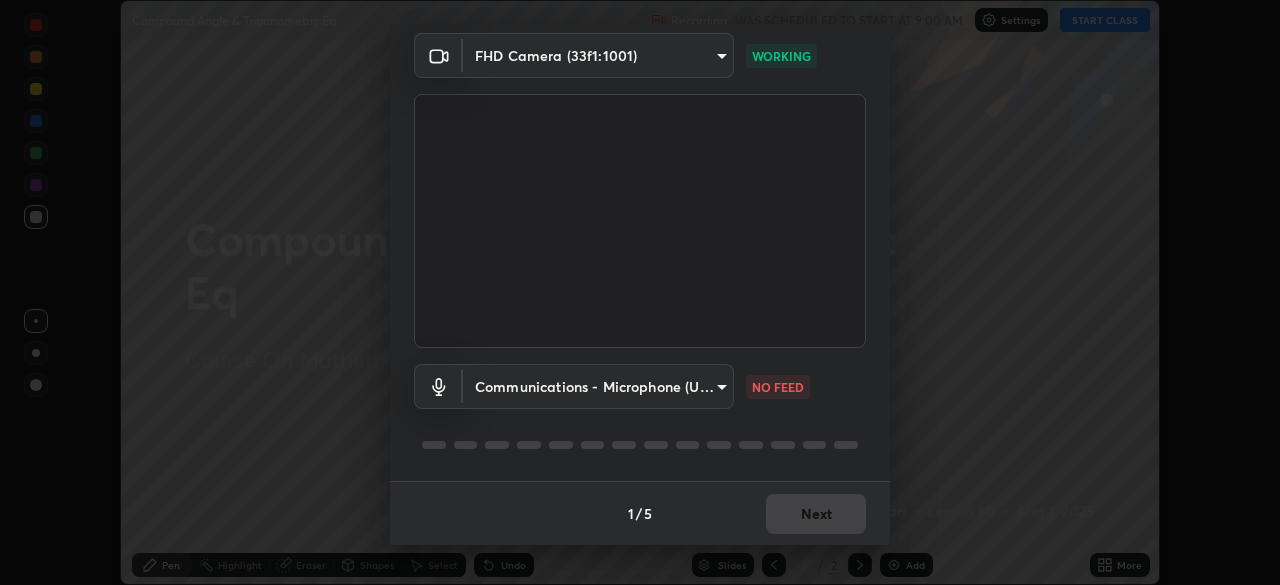 click on "Erase all Compound Angle & Trigonometric Eq Recording WAS SCHEDULED TO START AT  9:00 AM Settings START CLASS Setting up your live class Compound Angle & Trigonometric Eq • L80 of Course On Mathematics for JEE Growth 1 2026 Rajiv Kumar Tiwari Pen Highlight Eraser Shapes Select Undo Slides 2 / 2 Add More No doubts shared Encourage your learners to ask a doubt for better clarity Report an issue Reason for reporting Buffering Chat not working Audio - Video sync issue Educator video quality low ​ Attach an image Report Media settings FHD Camera (33f1:1001) b8f713a0fc2a4668ccd3874ce8ab2703f20e86d9f817921f365c1c4f78ca7a2c WORKING Communications - Microphone (USBAudio1.0) communications NO FEED 1 / 5 Next" at bounding box center (640, 292) 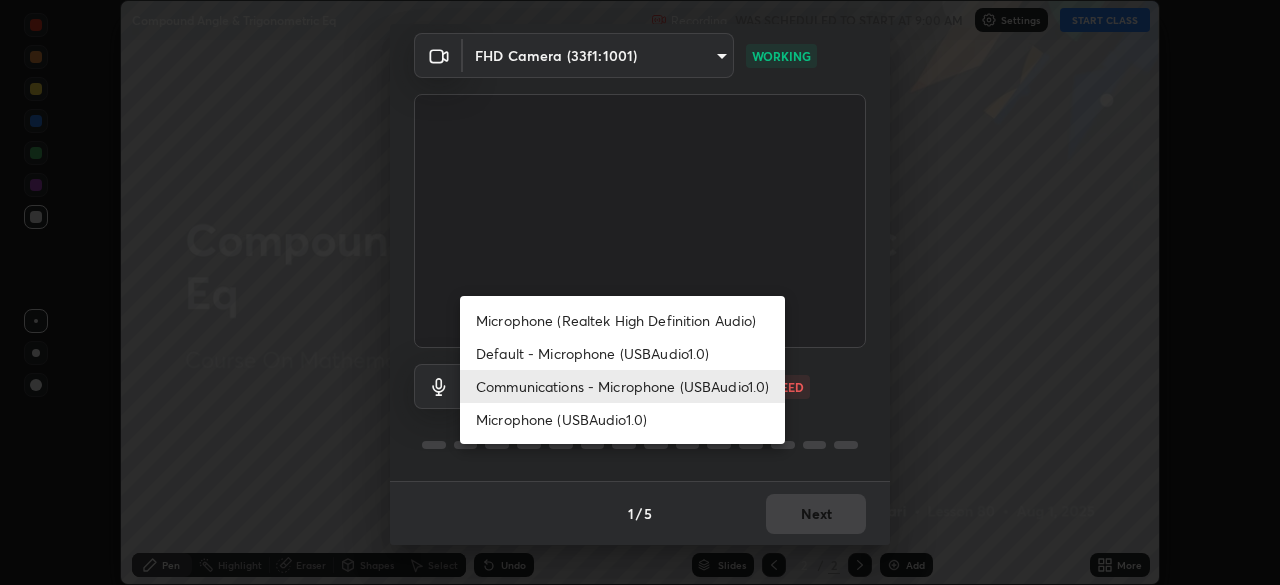 click on "Communications - Microphone (USBAudio1.0)" at bounding box center [622, 386] 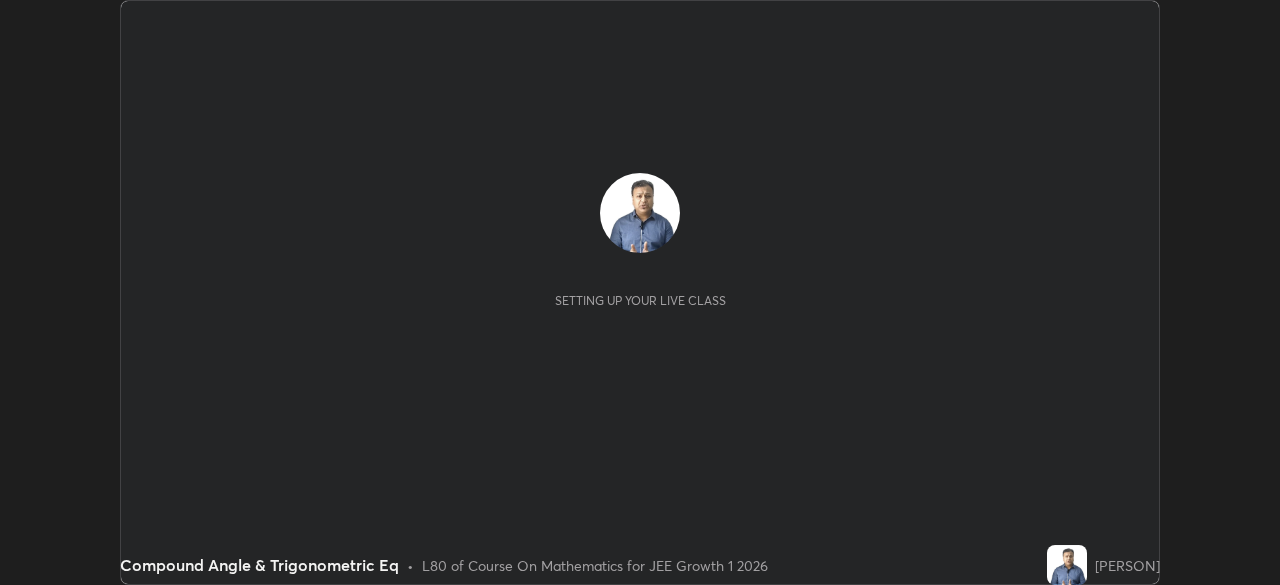 scroll, scrollTop: 0, scrollLeft: 0, axis: both 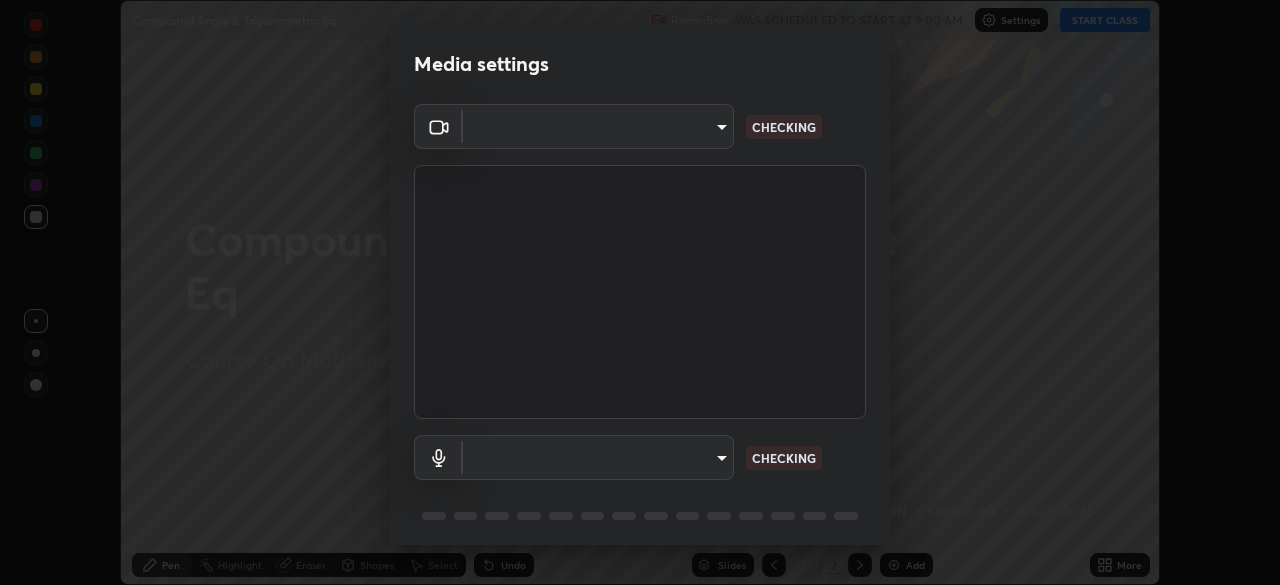 type on "b8f713a0fc2a4668ccd3874ce8ab2703f20e86d9f817921f365c1c4f78ca7a2c" 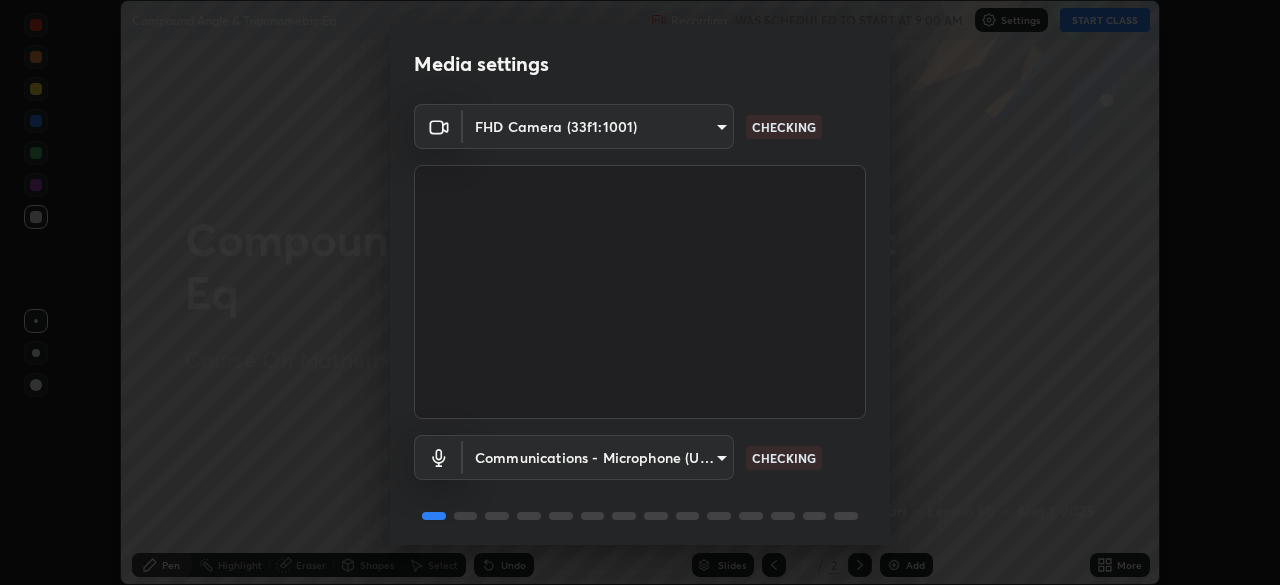 scroll, scrollTop: 71, scrollLeft: 0, axis: vertical 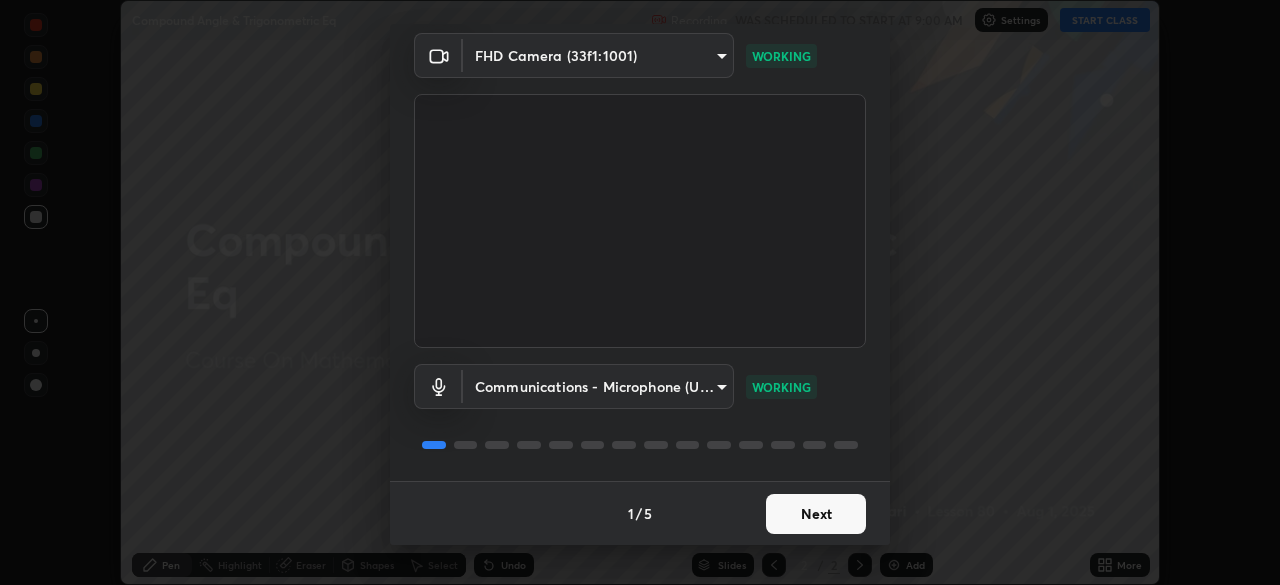 click on "Next" at bounding box center [816, 514] 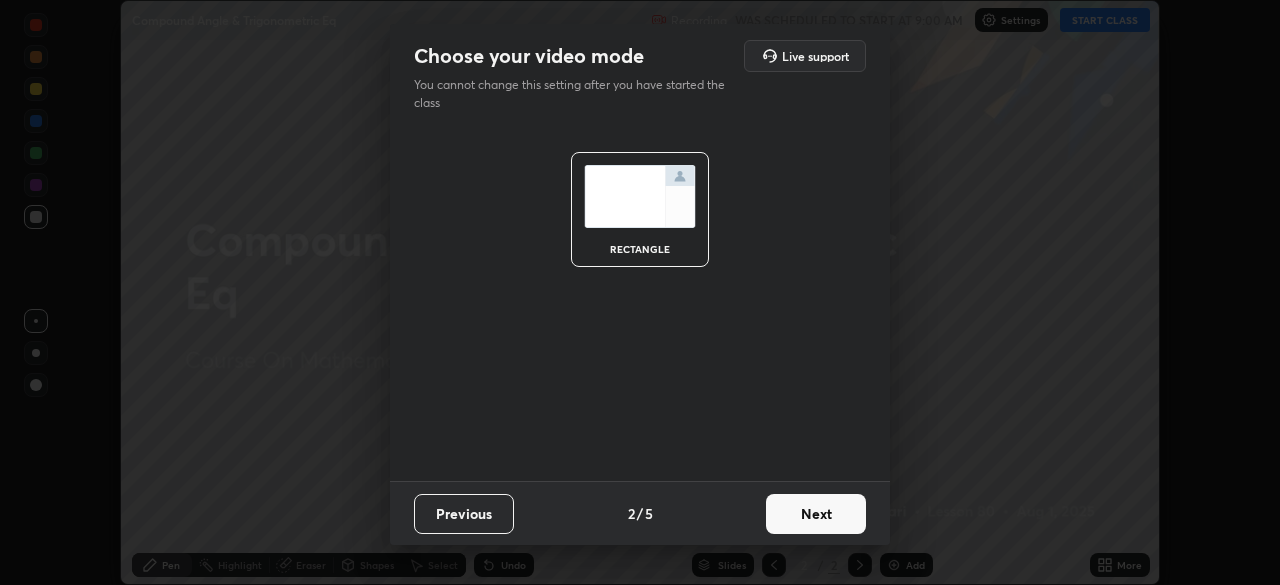 scroll, scrollTop: 0, scrollLeft: 0, axis: both 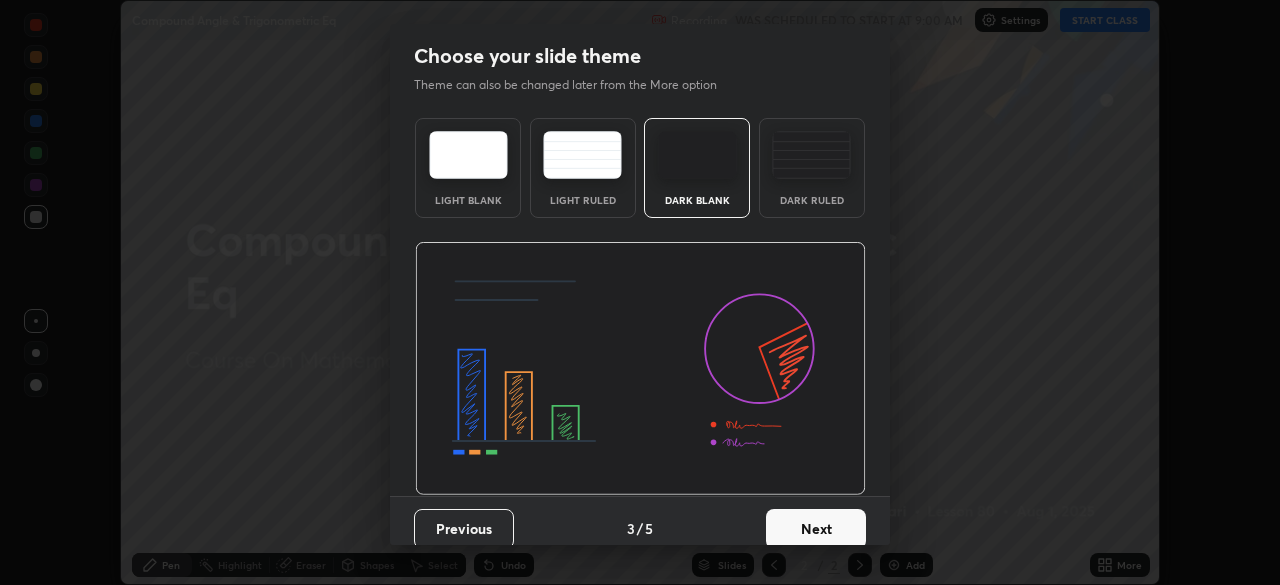 click on "Next" at bounding box center (816, 529) 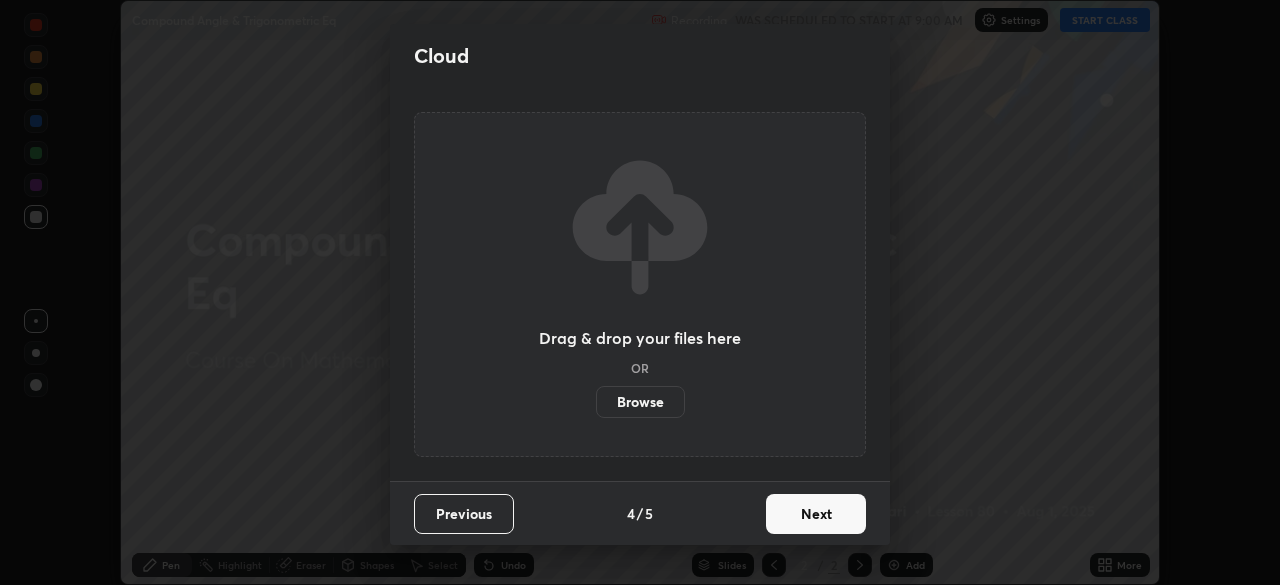 click on "Next" at bounding box center [816, 514] 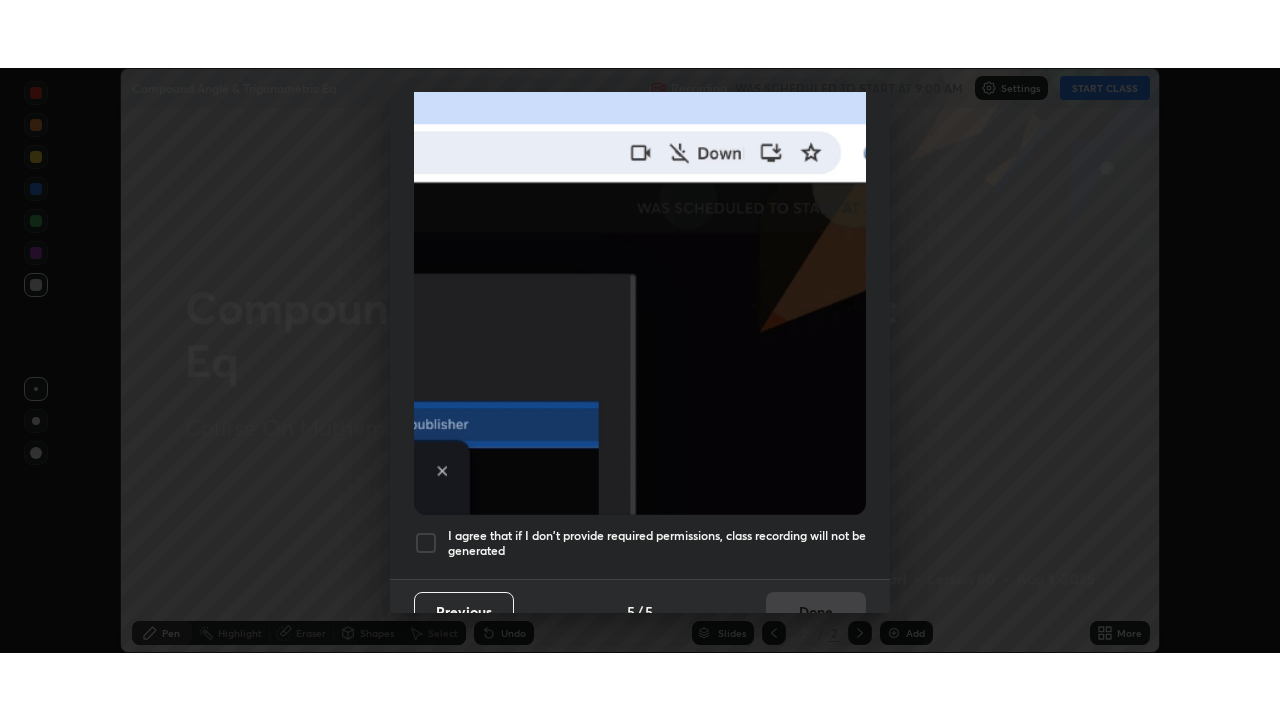 scroll, scrollTop: 479, scrollLeft: 0, axis: vertical 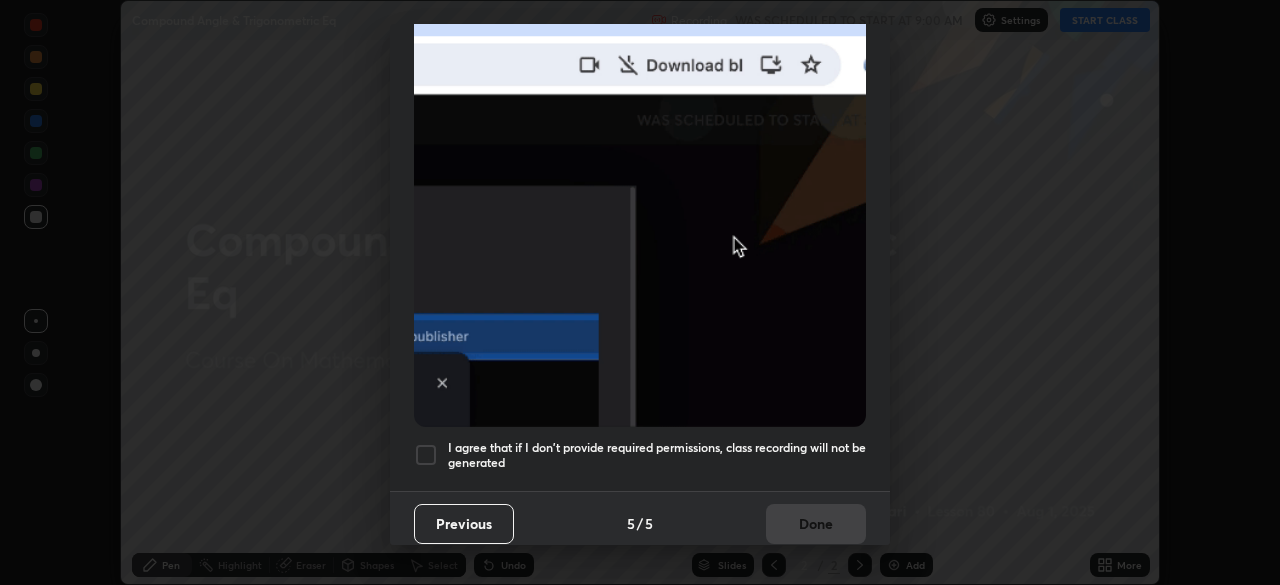 click at bounding box center (426, 455) 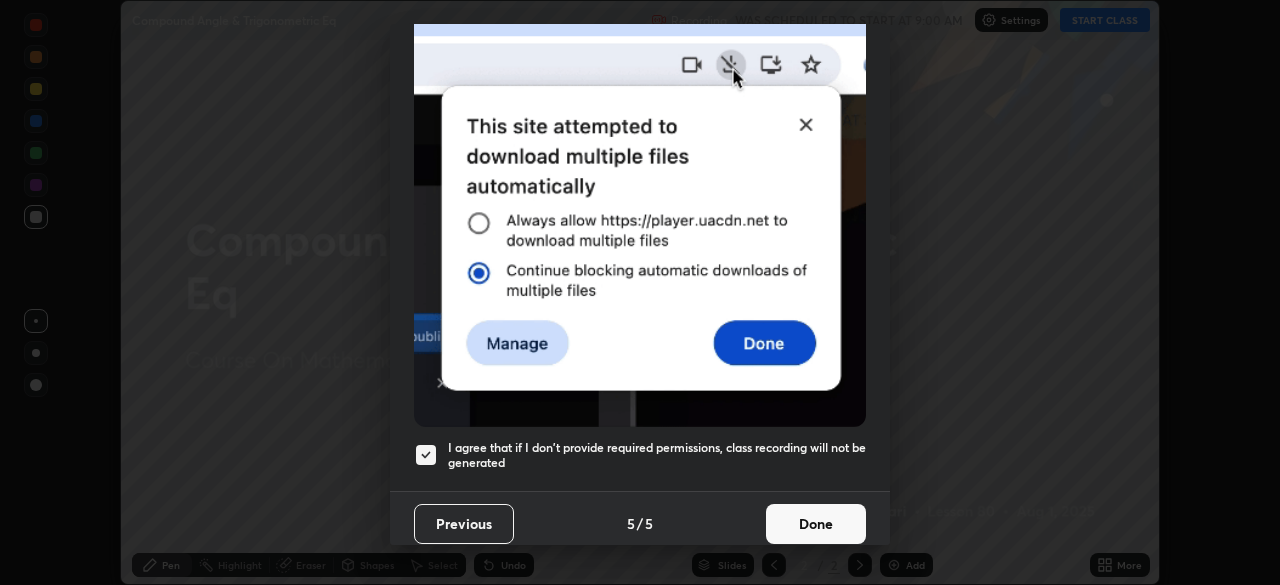 click on "Done" at bounding box center [816, 524] 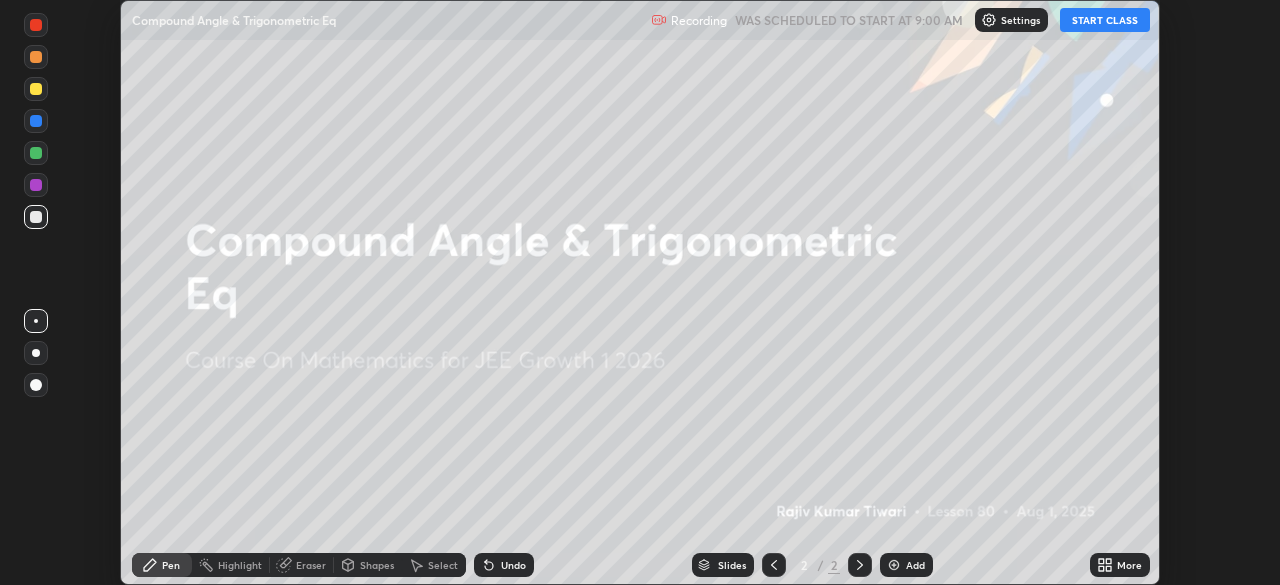 click on "START CLASS" at bounding box center (1105, 20) 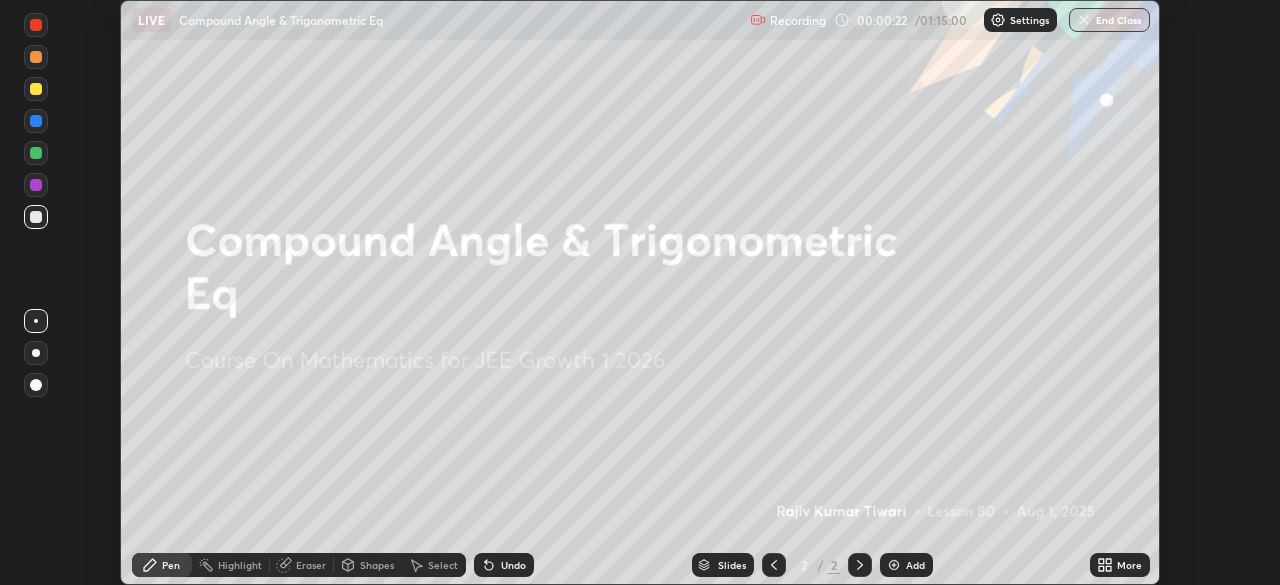 click on "Pen" at bounding box center [171, 565] 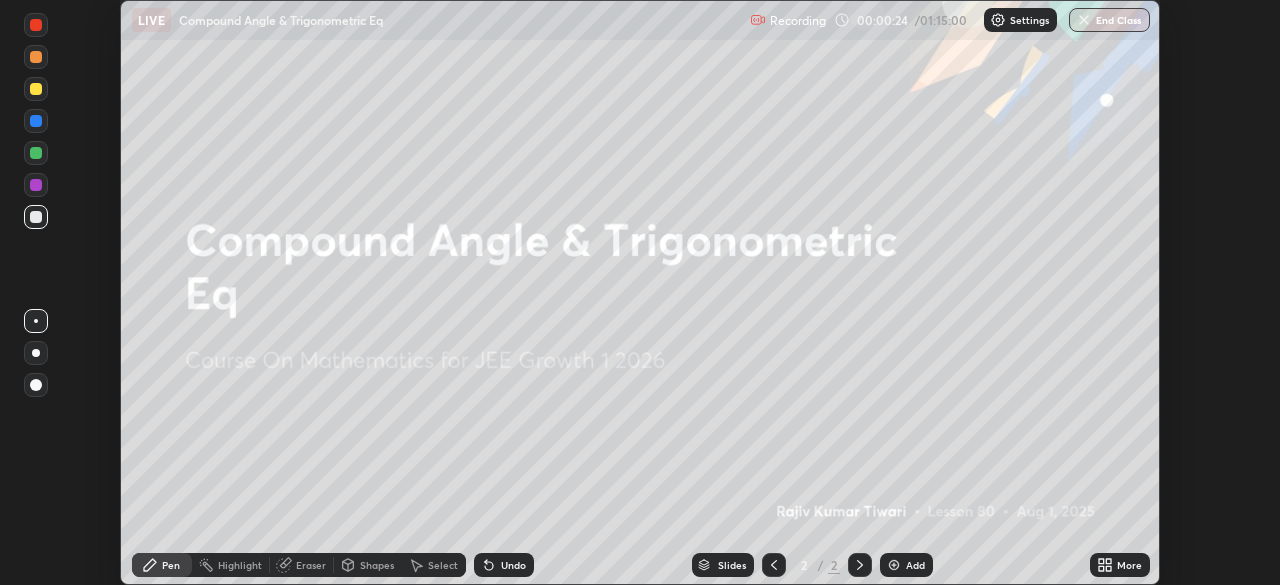 click on "Pen" at bounding box center [171, 565] 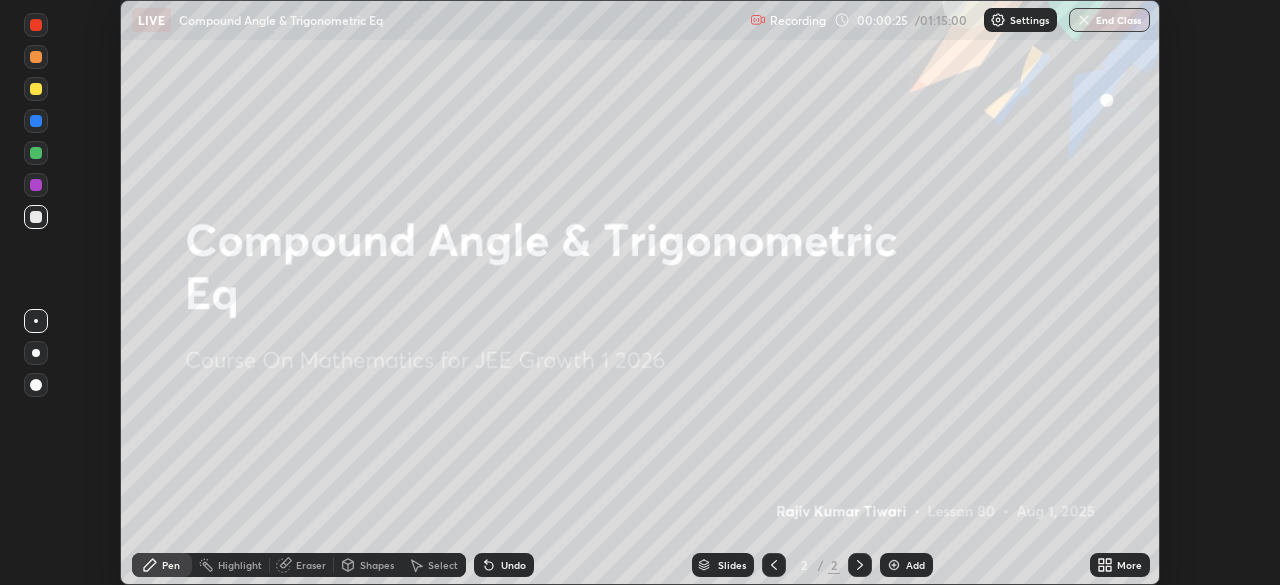 click on "Pen" at bounding box center (162, 565) 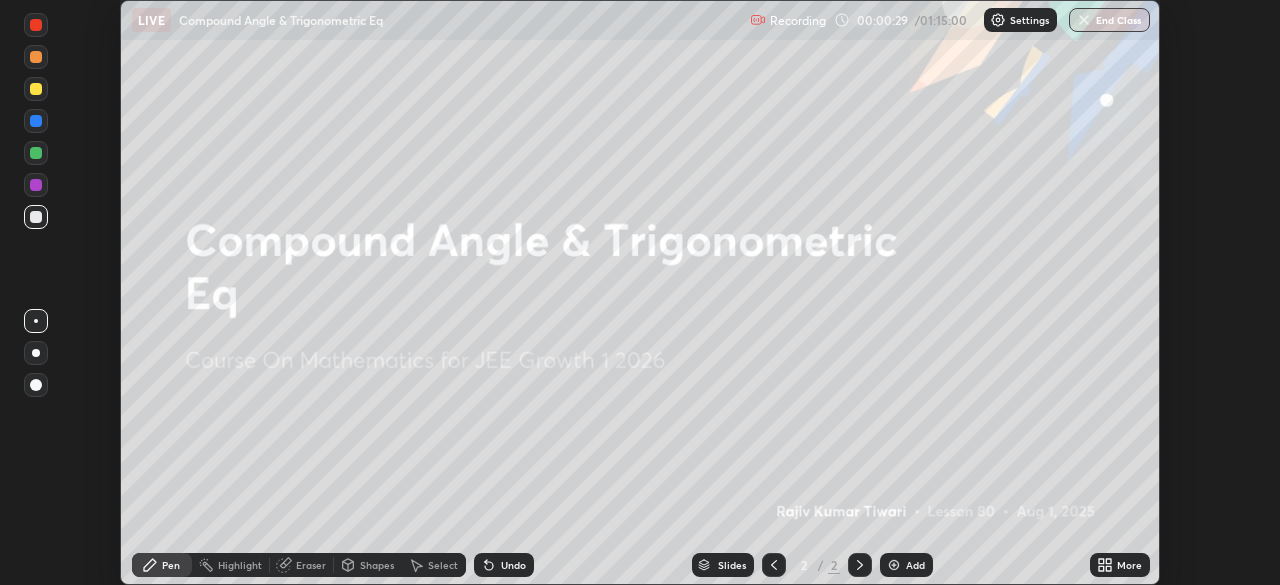 click on "Add" at bounding box center (915, 565) 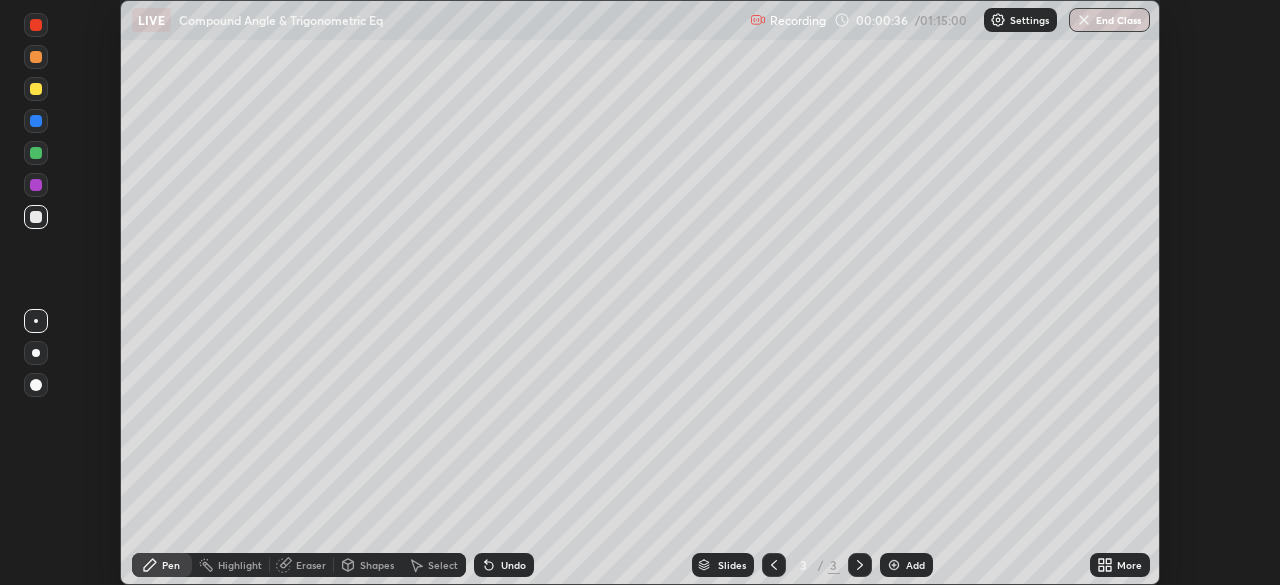 click 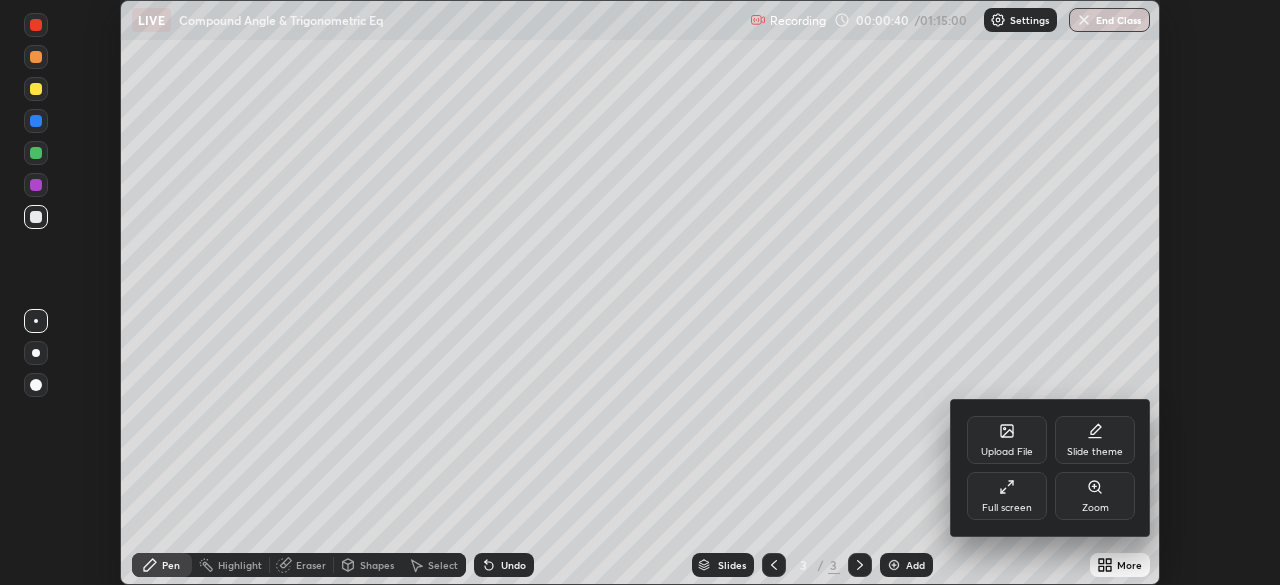 click on "Full screen" at bounding box center (1007, 496) 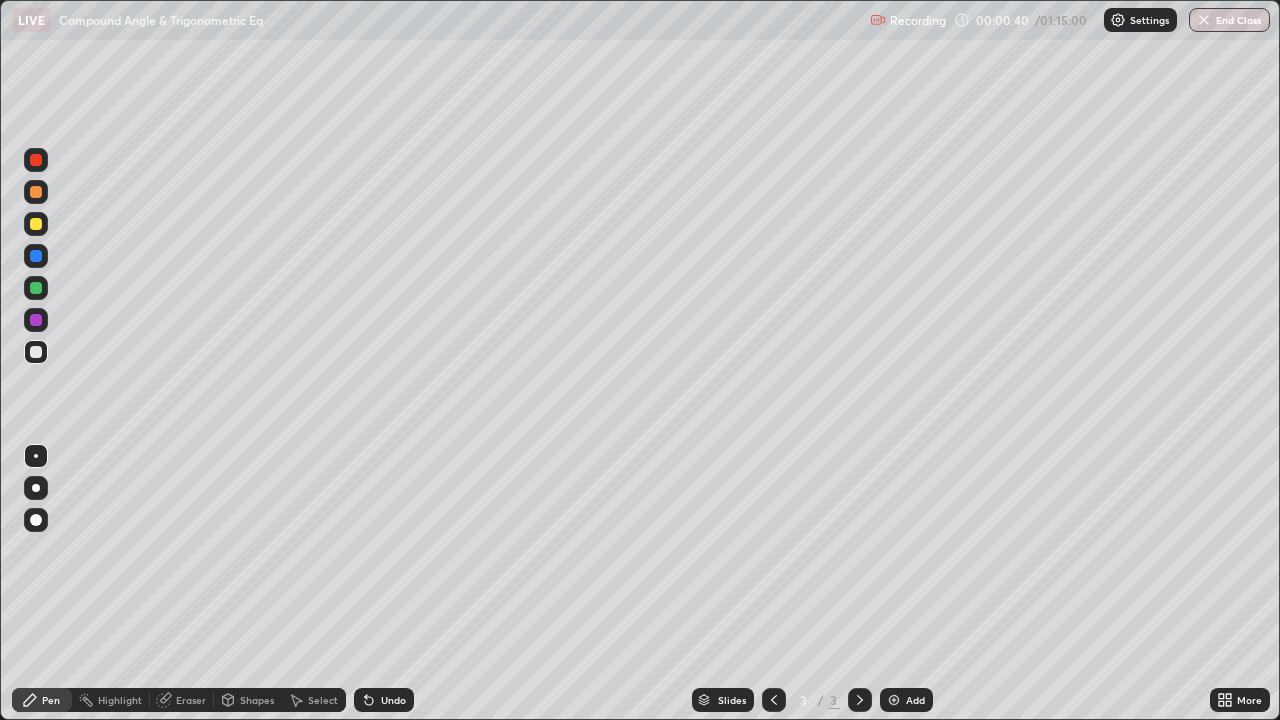 scroll, scrollTop: 99280, scrollLeft: 98720, axis: both 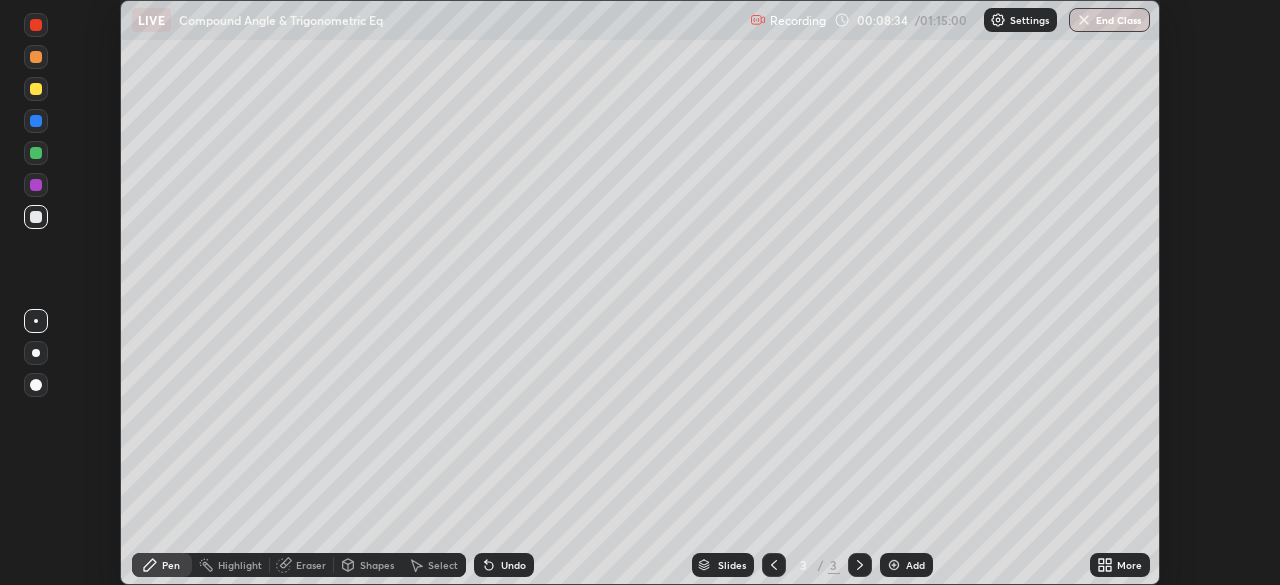 click at bounding box center (894, 565) 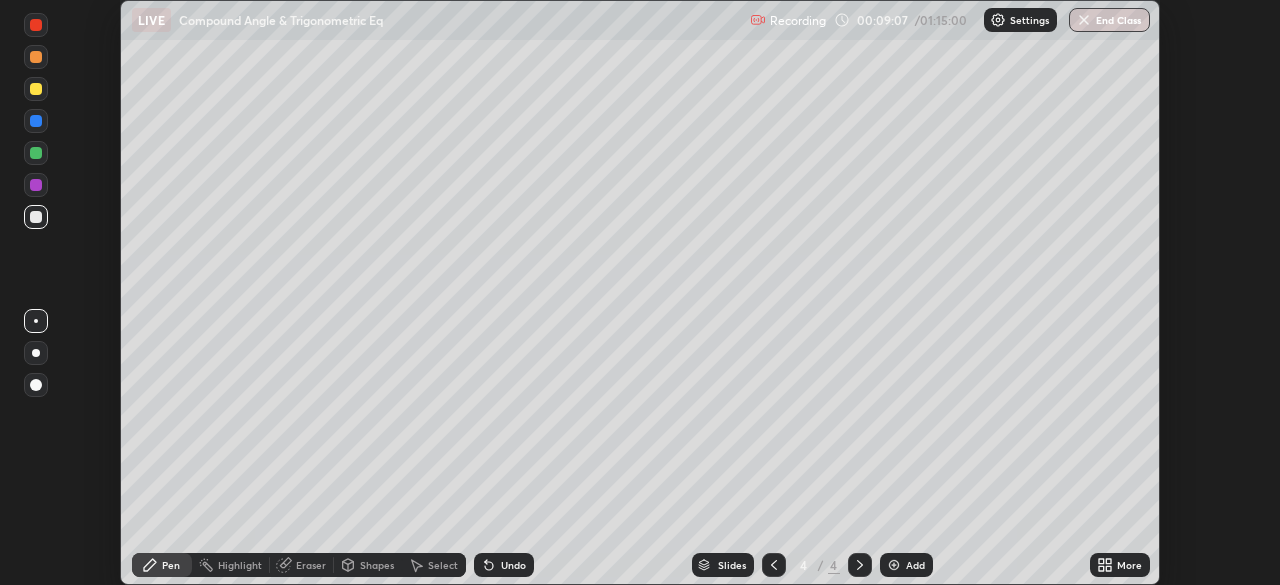 click on "More" at bounding box center [1120, 565] 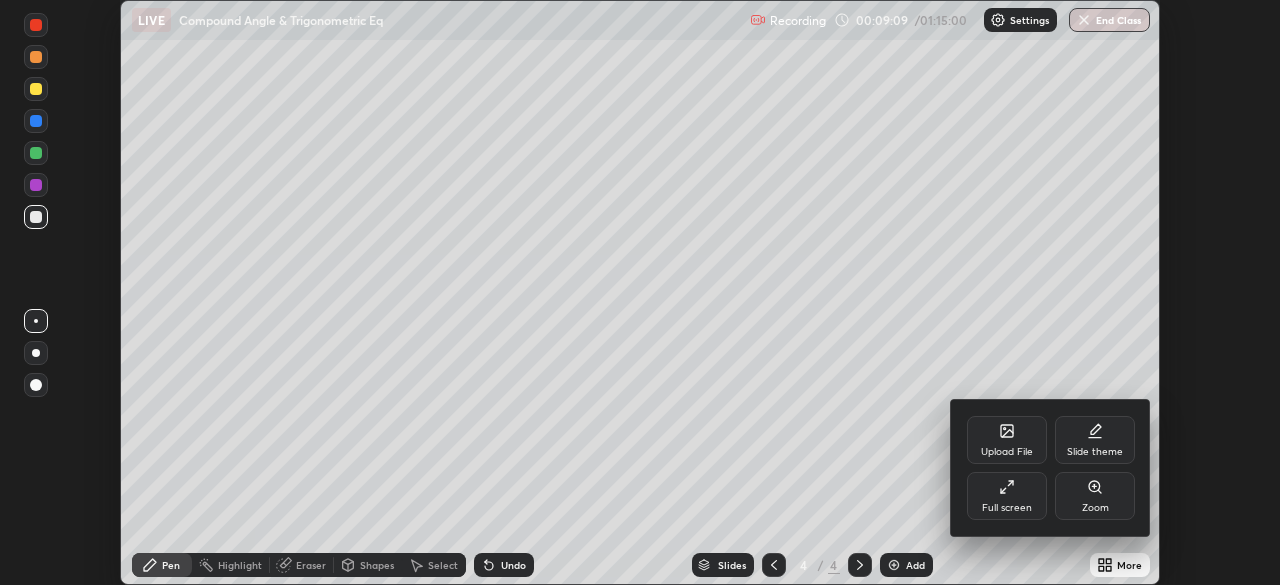 click 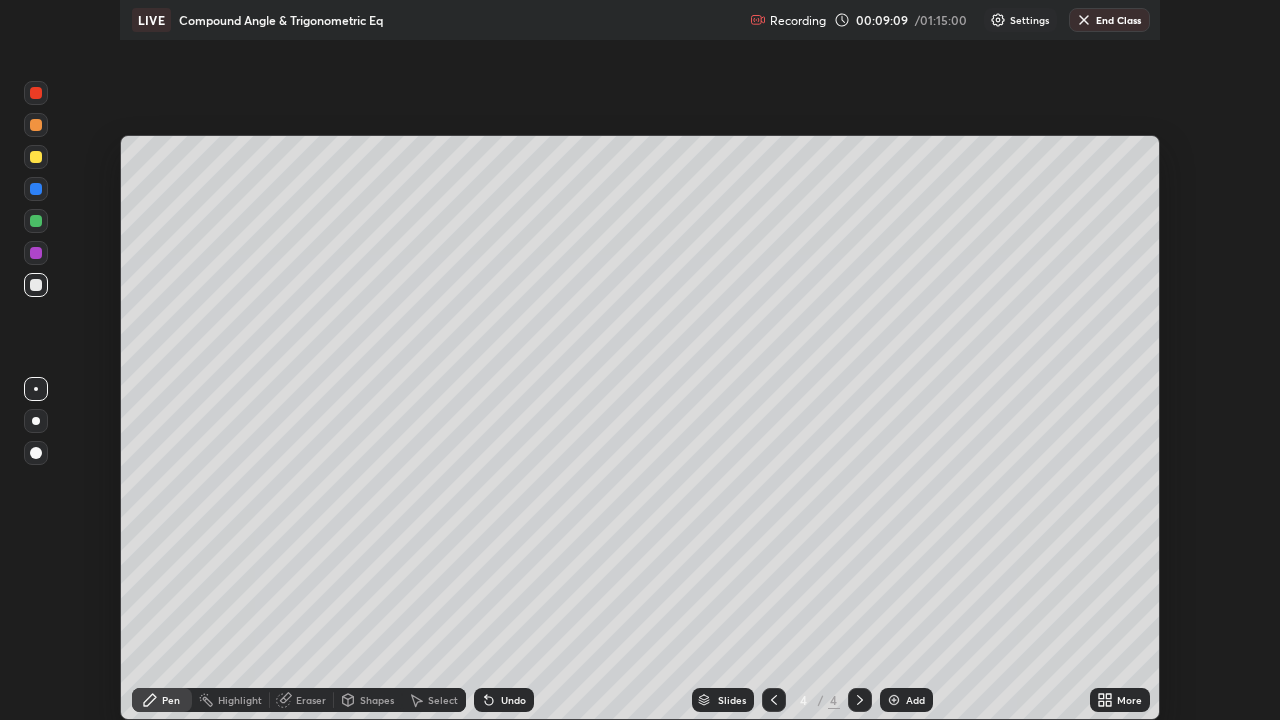 scroll, scrollTop: 99280, scrollLeft: 98720, axis: both 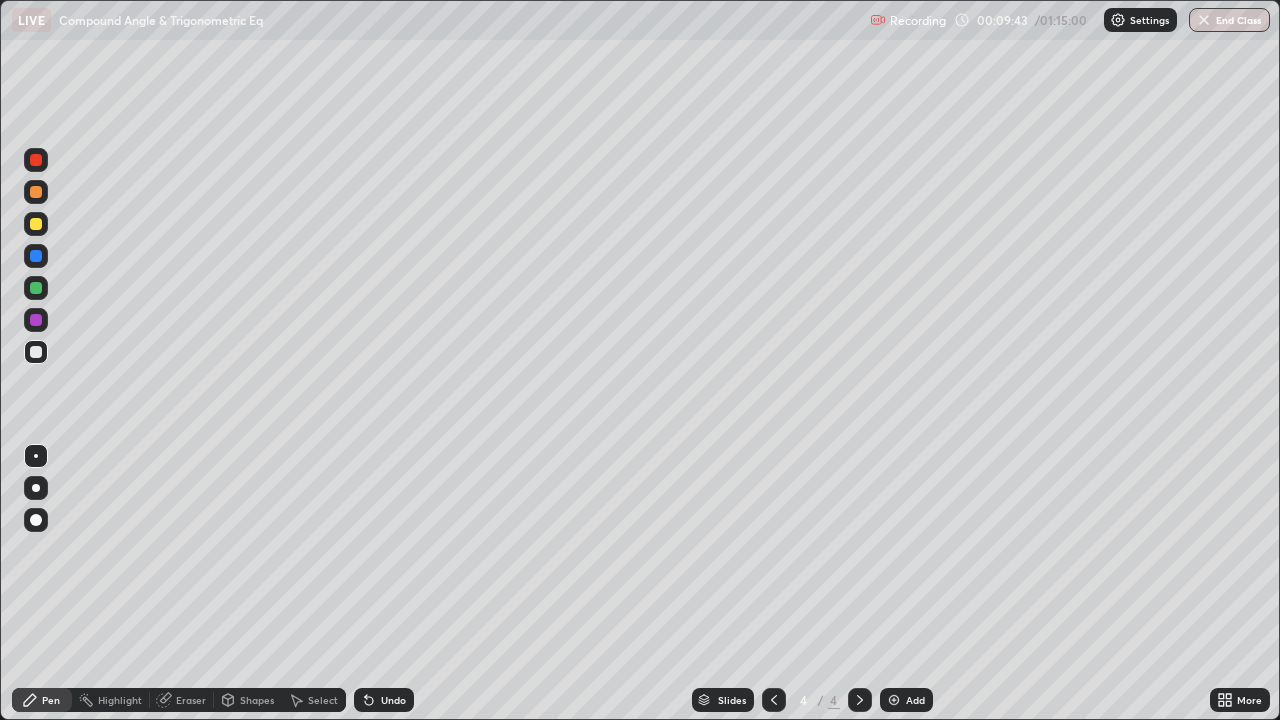 click on "Pen" at bounding box center [51, 700] 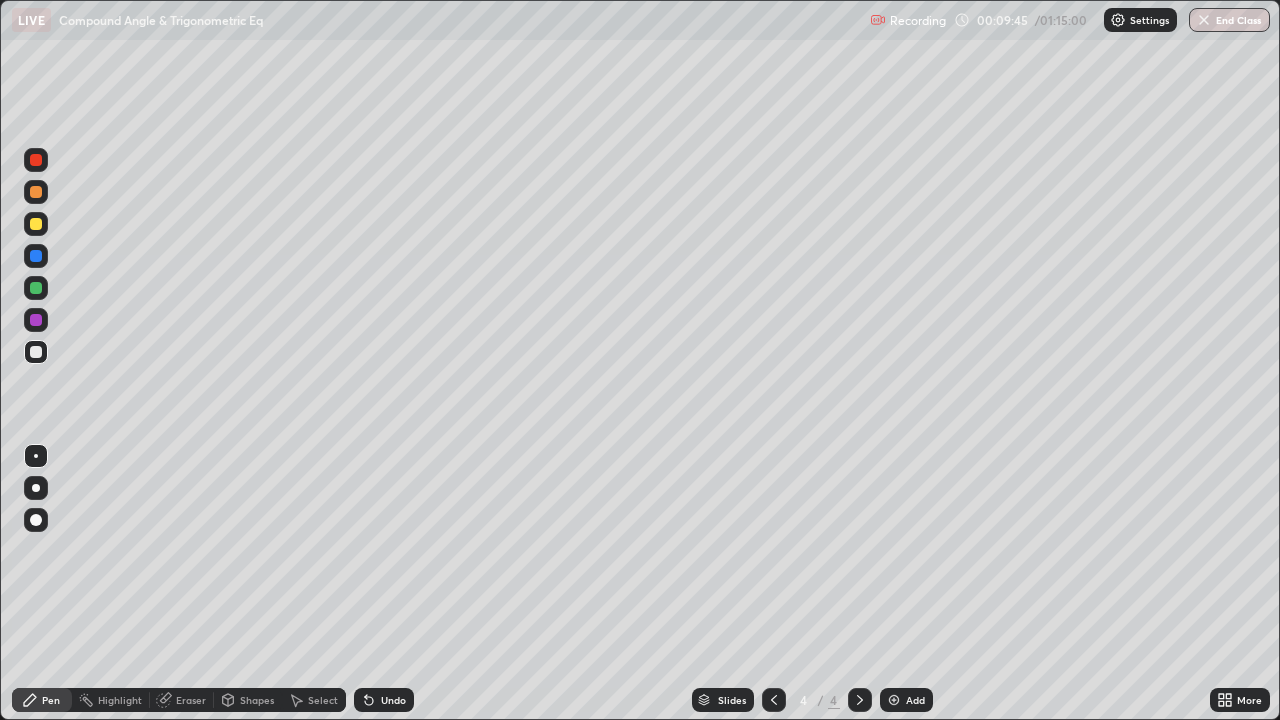 click at bounding box center [36, 160] 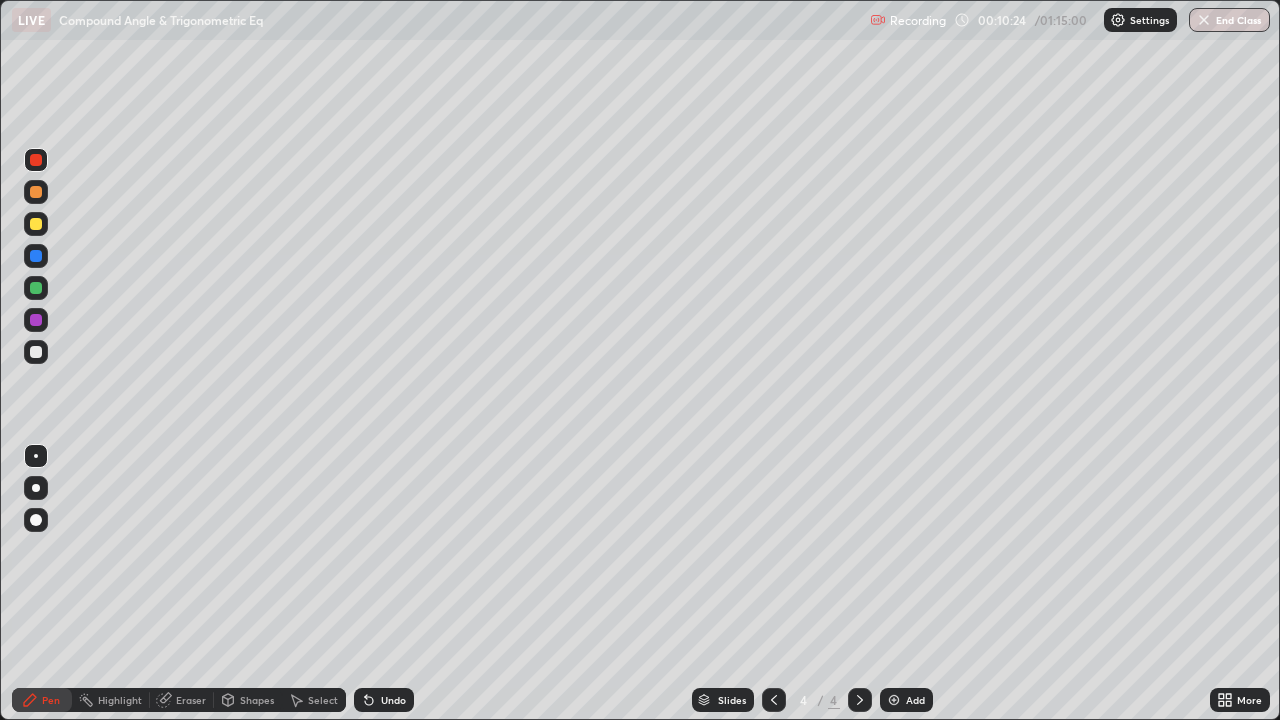 click at bounding box center [36, 352] 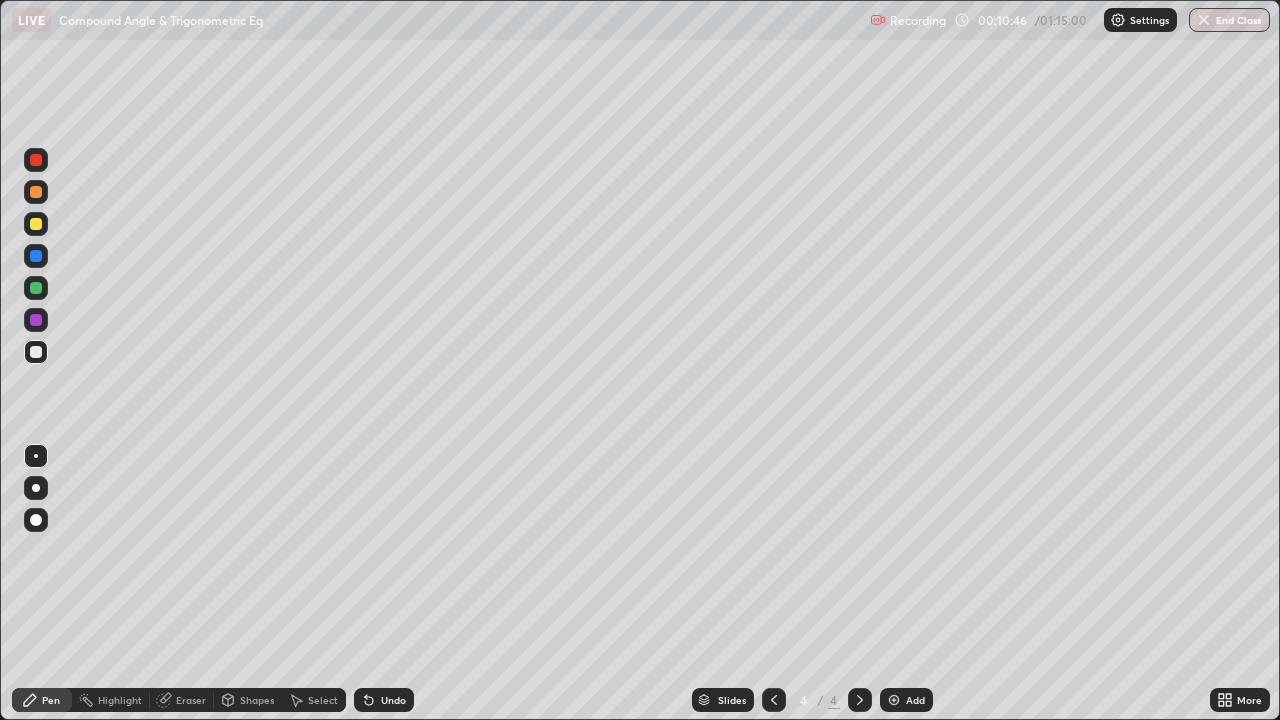 click at bounding box center (36, 160) 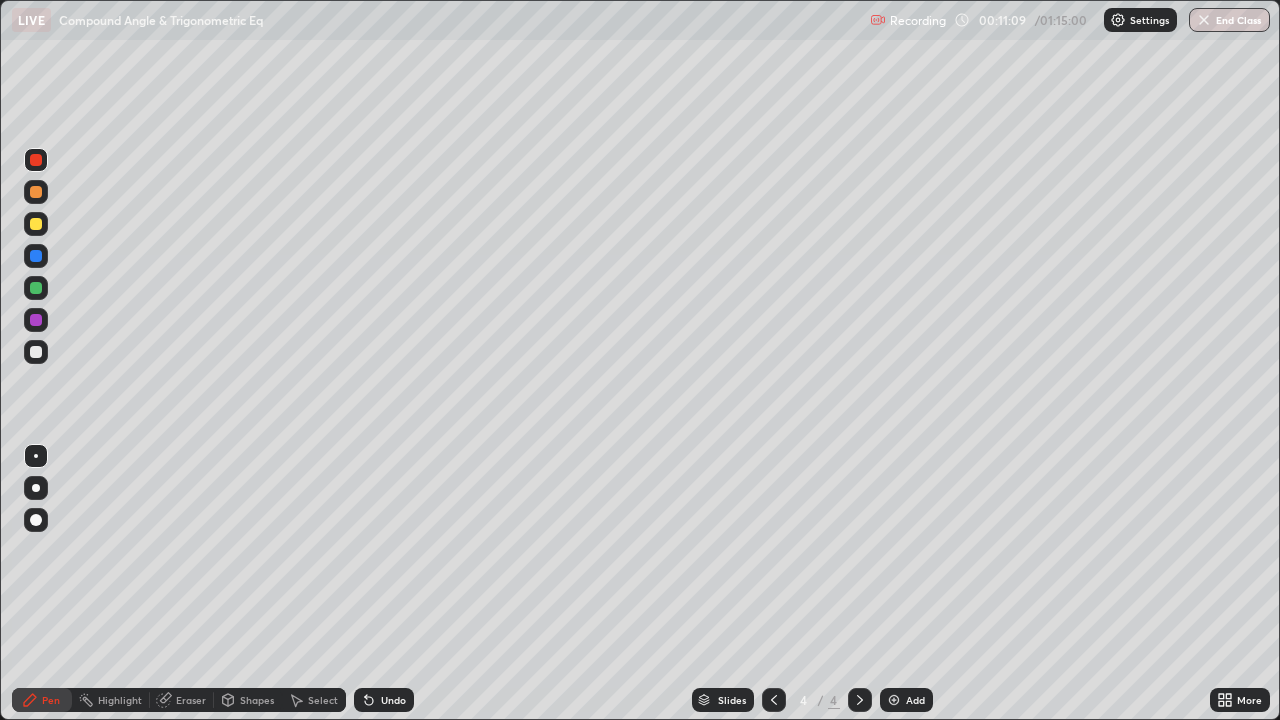 click at bounding box center [36, 352] 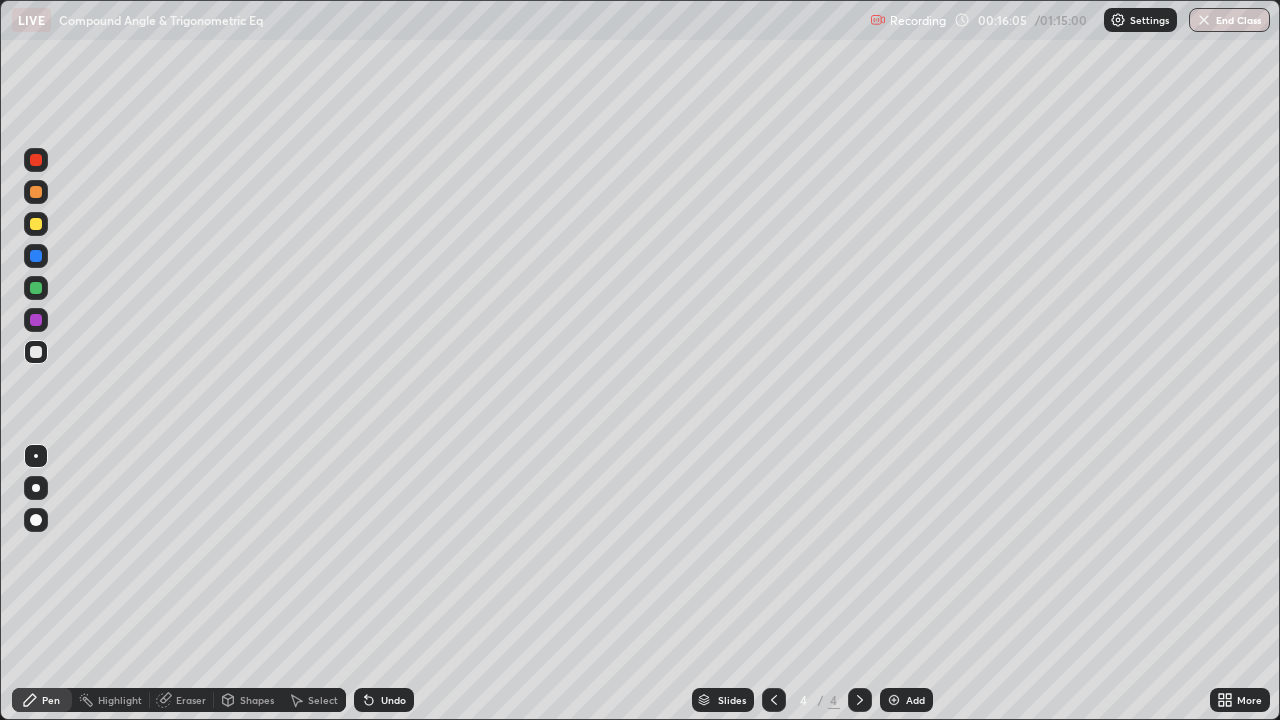 click on "Eraser" at bounding box center [191, 700] 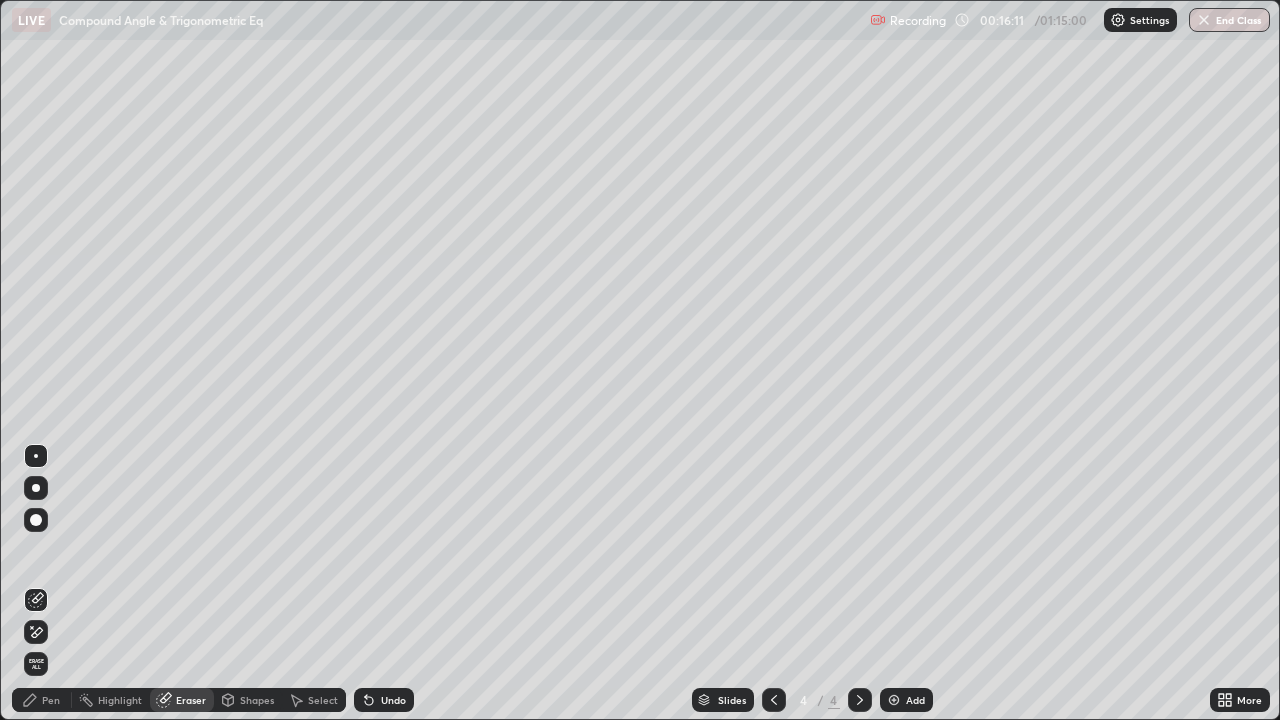 click on "Pen" at bounding box center (51, 700) 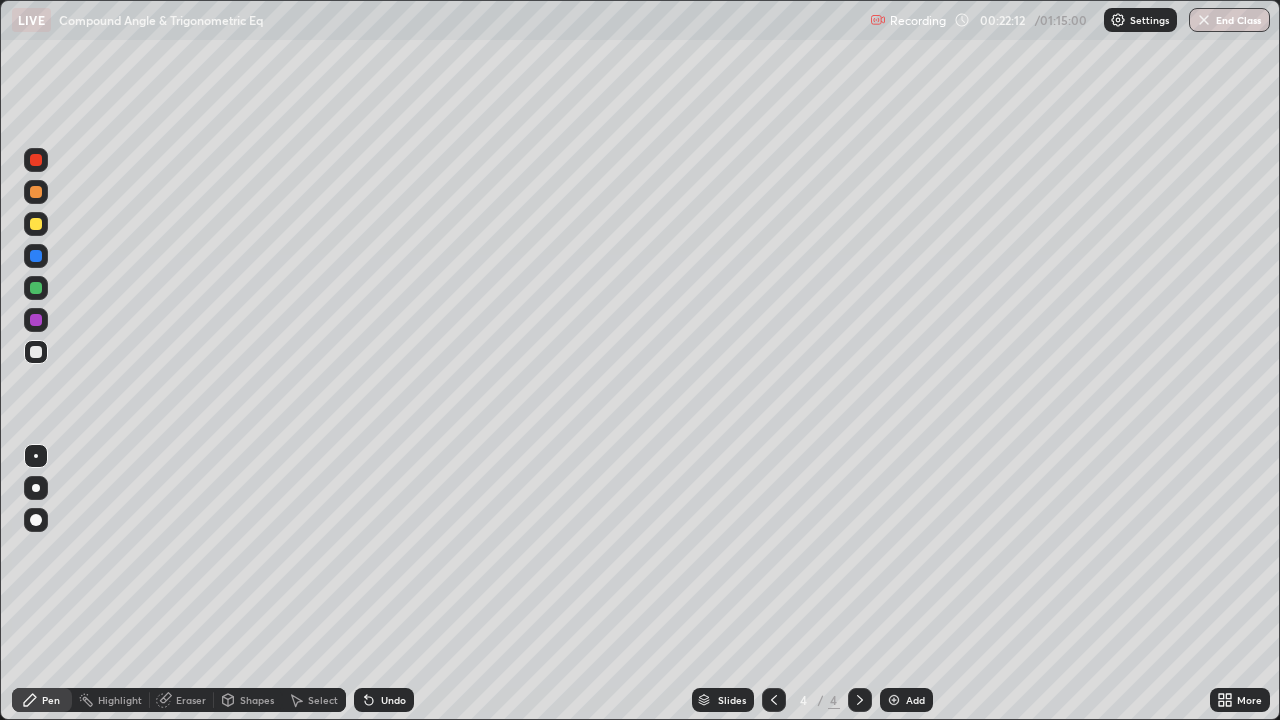 click on "Pen" at bounding box center [42, 700] 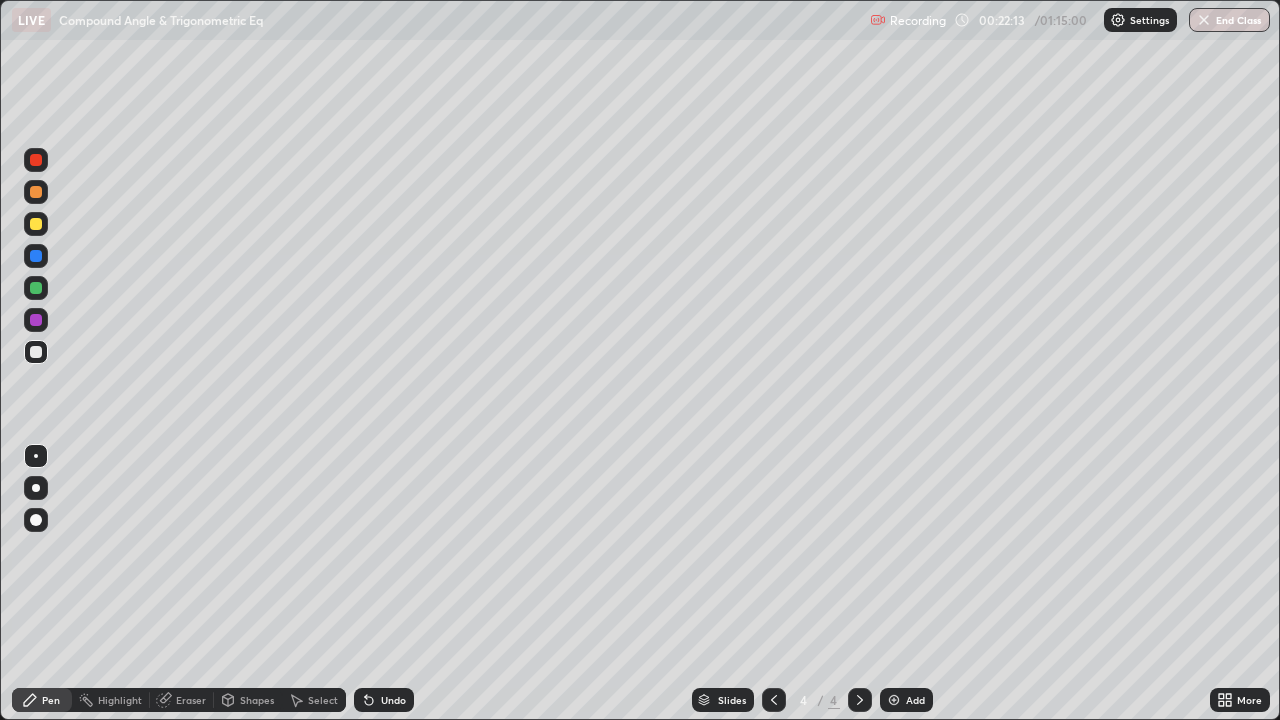 click on "Pen" at bounding box center (51, 700) 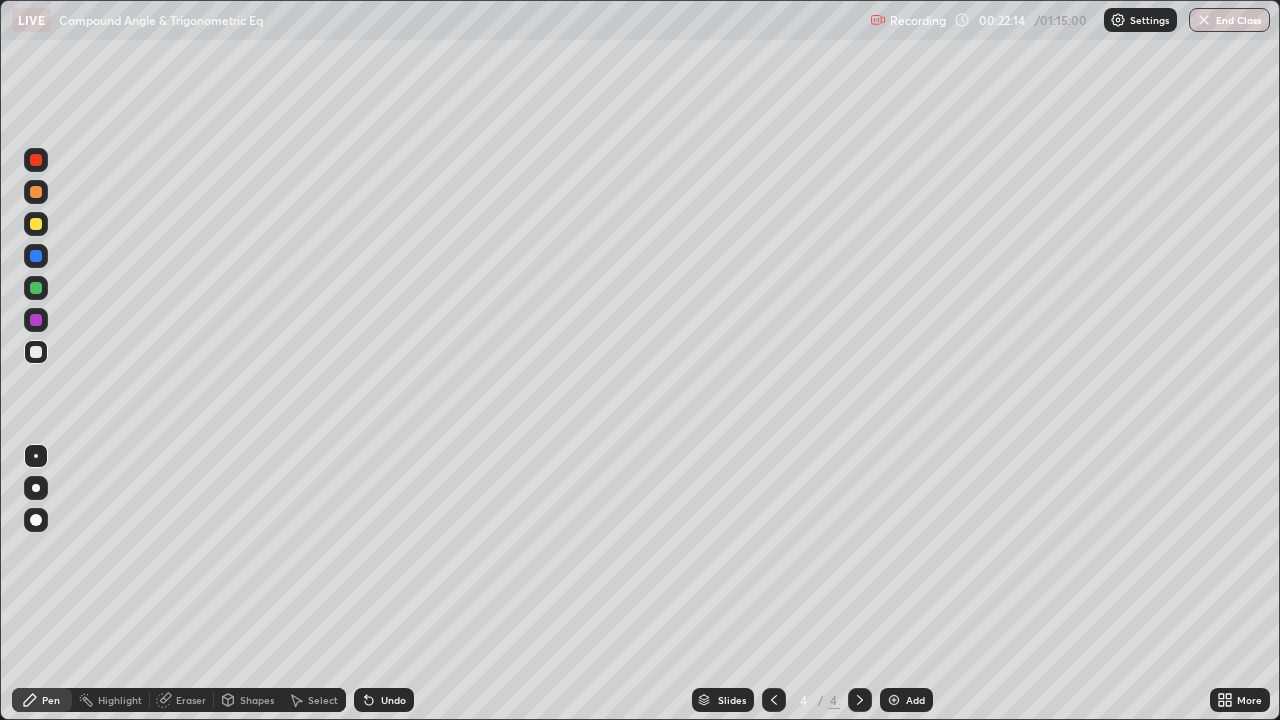 click on "Pen" at bounding box center [42, 700] 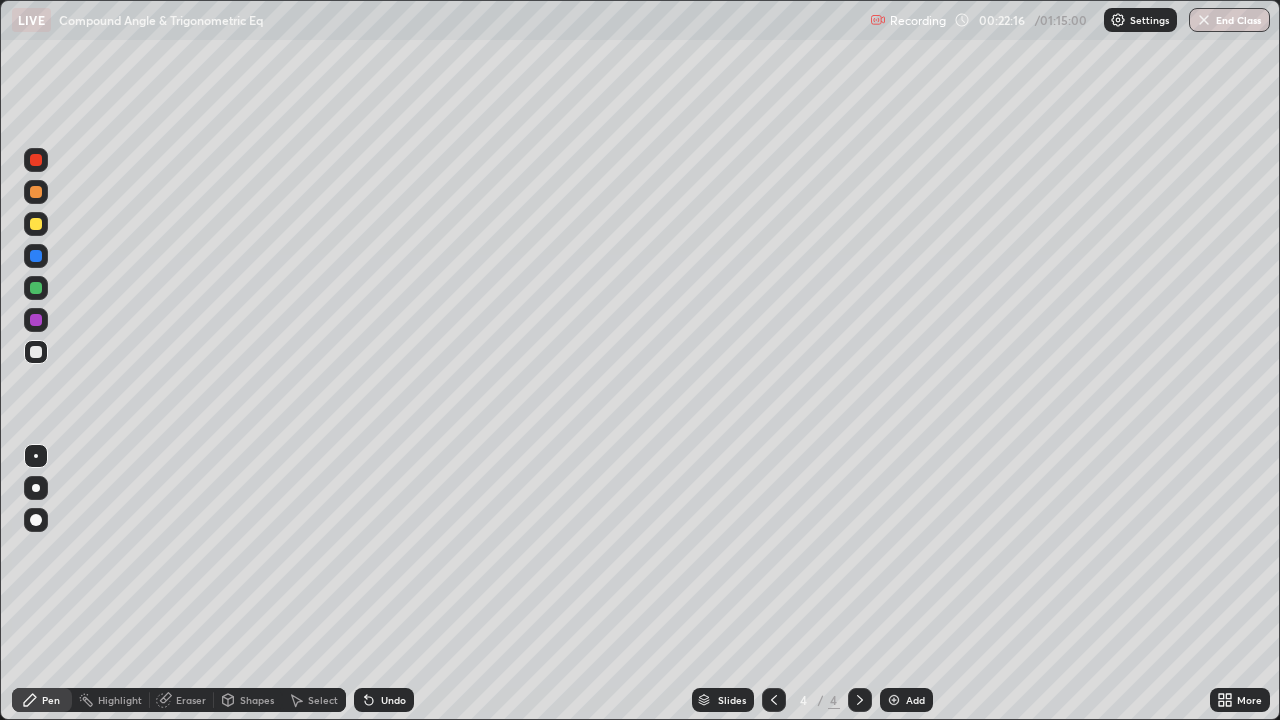 click on "Pen" at bounding box center (42, 700) 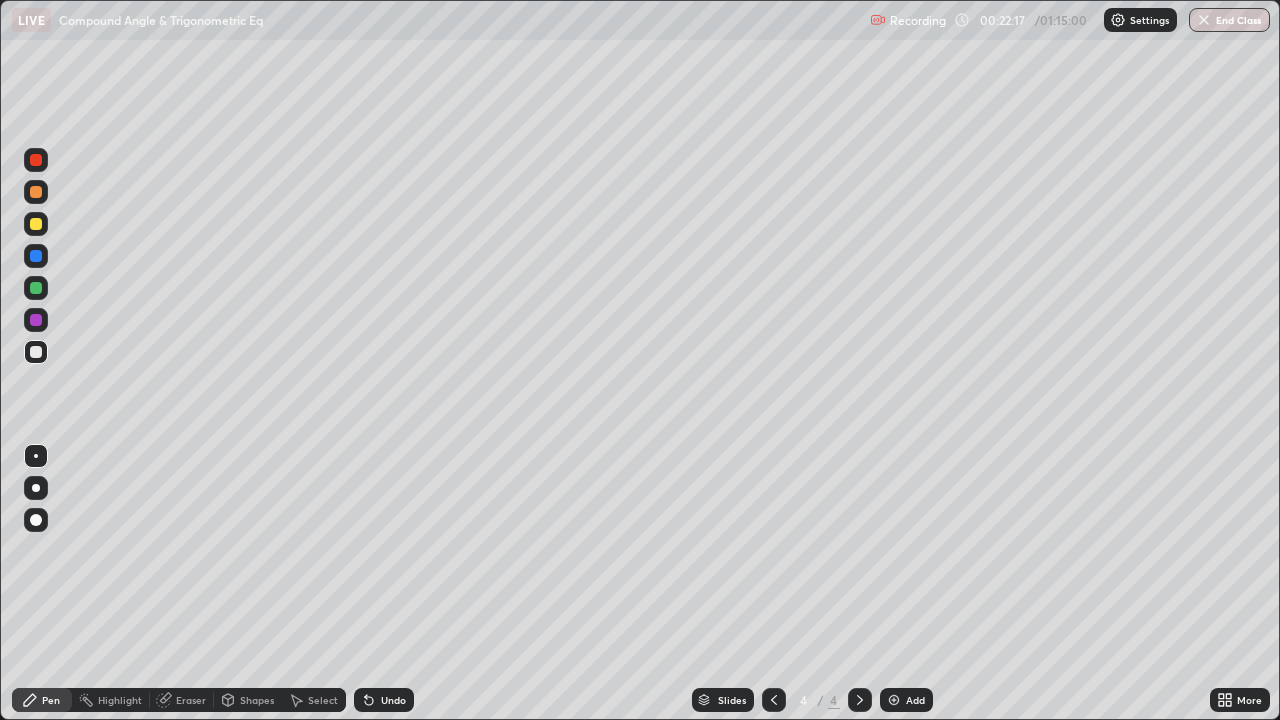 click on "Pen" at bounding box center [42, 700] 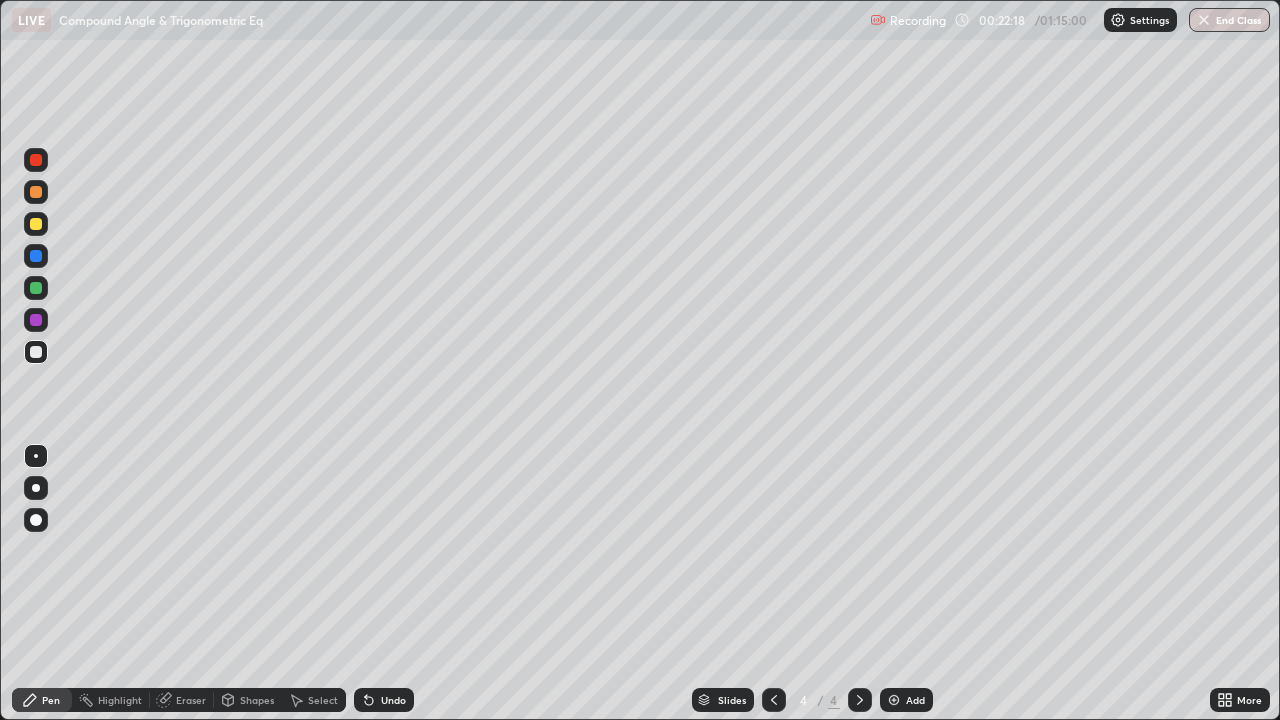 click on "Pen" at bounding box center [51, 700] 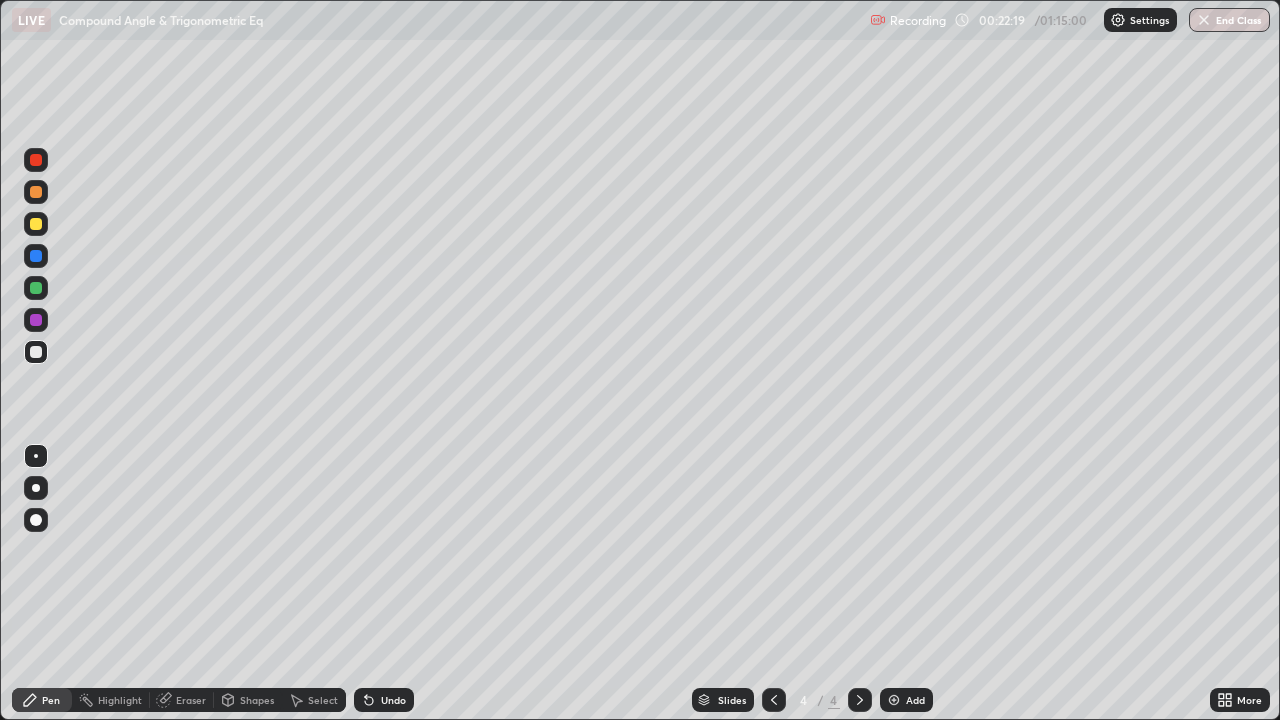 click on "Pen" at bounding box center (51, 700) 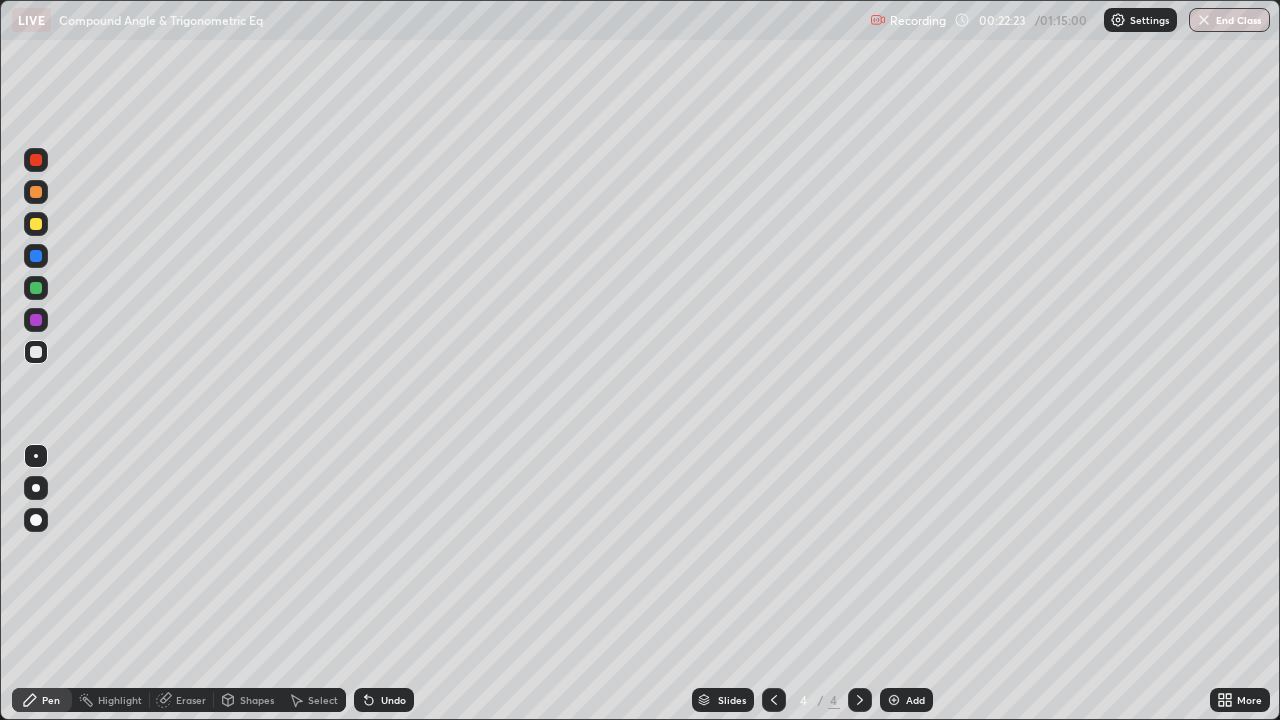 click 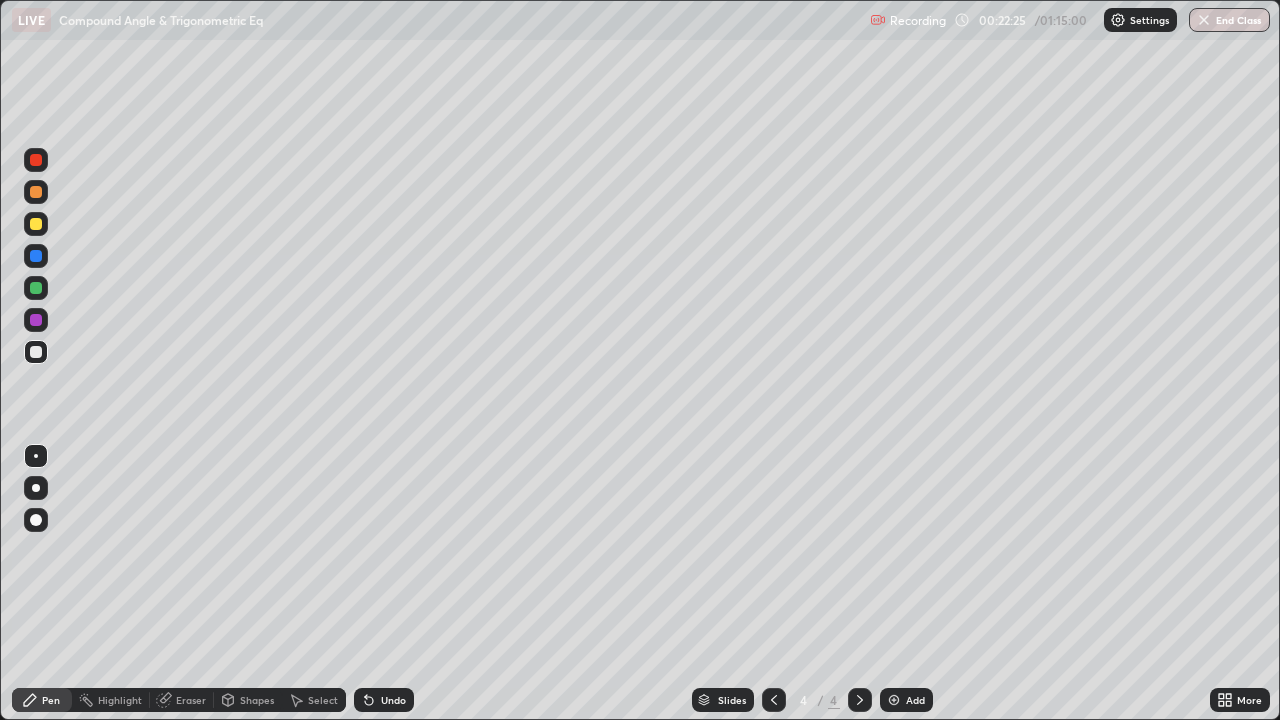 click at bounding box center (36, 160) 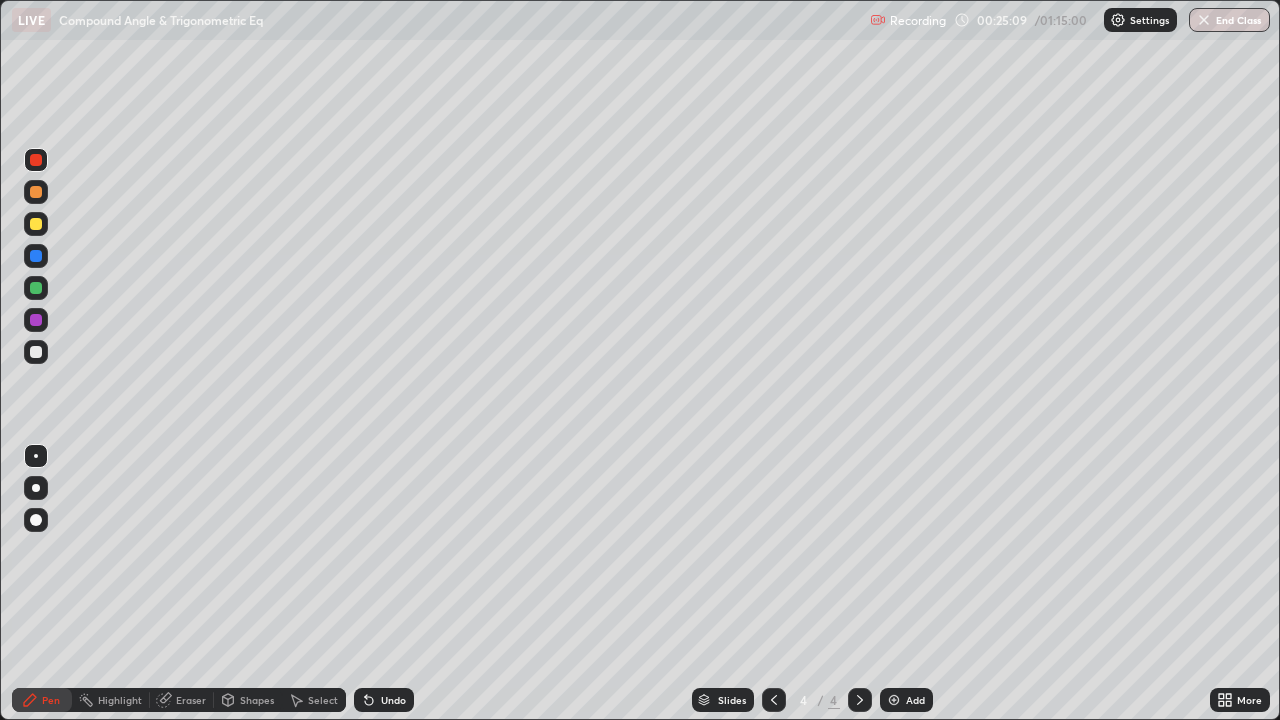 click at bounding box center [894, 700] 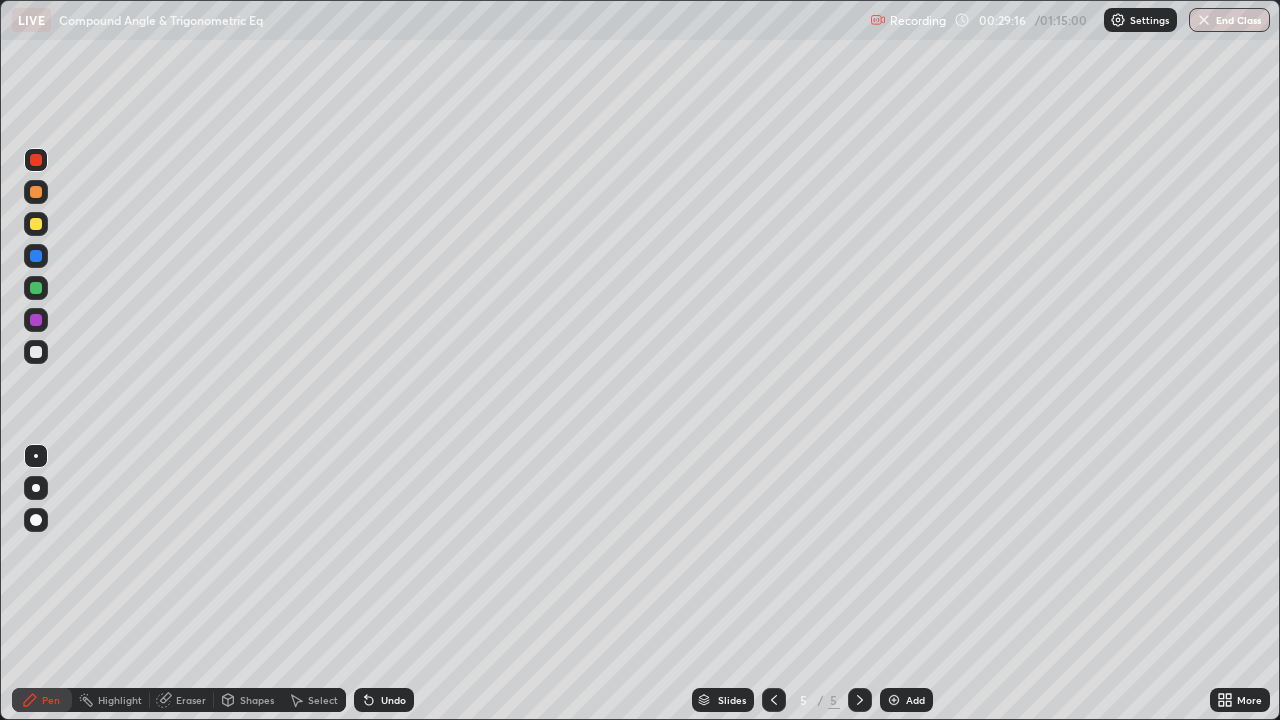 click at bounding box center (894, 700) 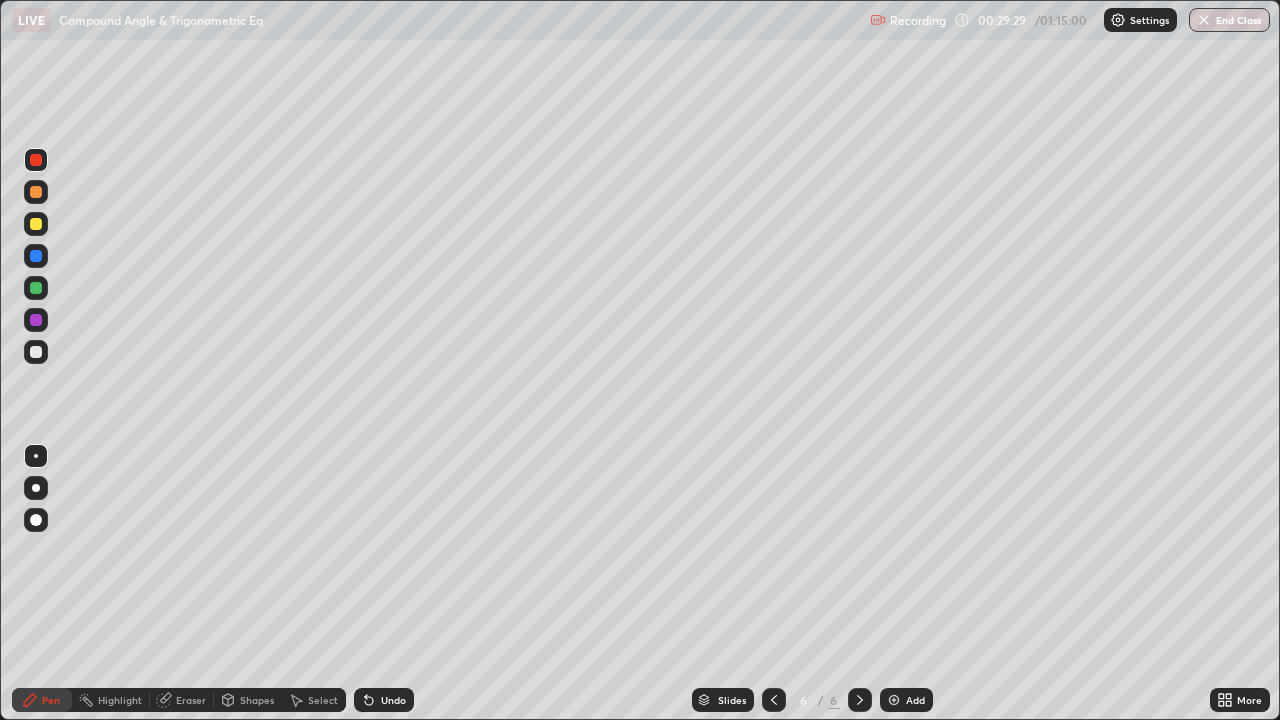 click at bounding box center (36, 352) 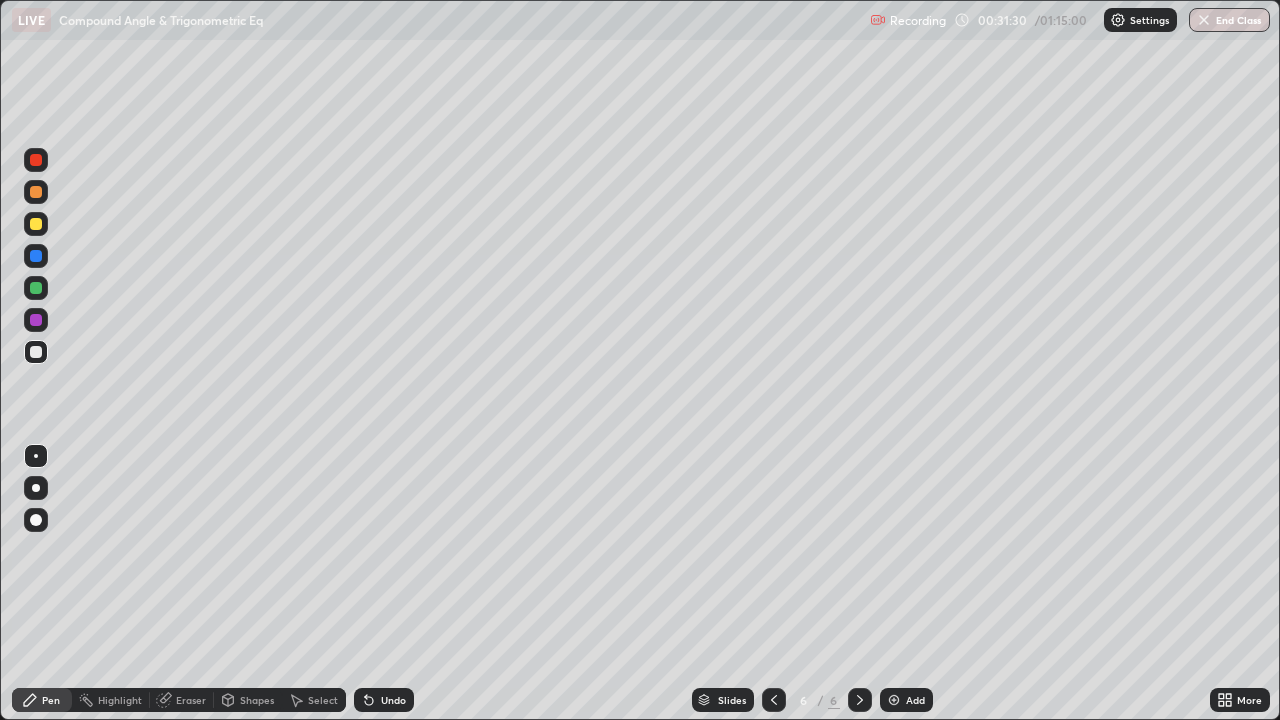 click at bounding box center [894, 700] 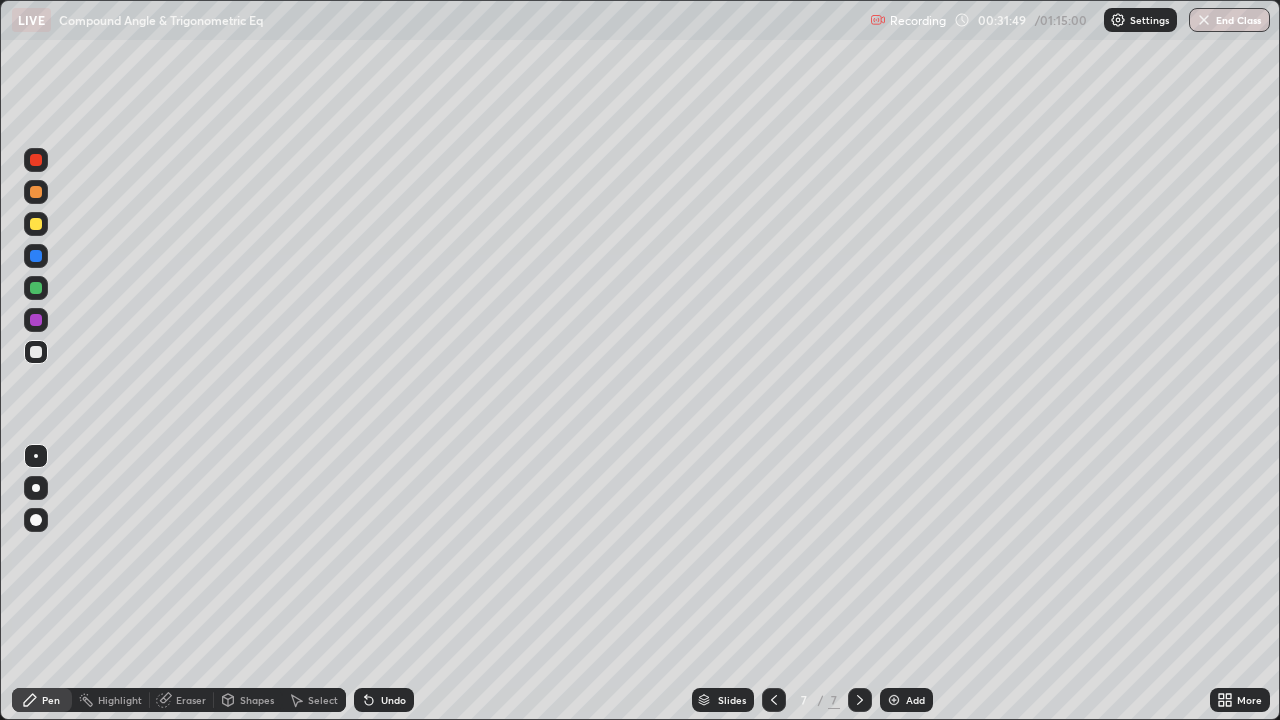 click on "Eraser" at bounding box center [191, 700] 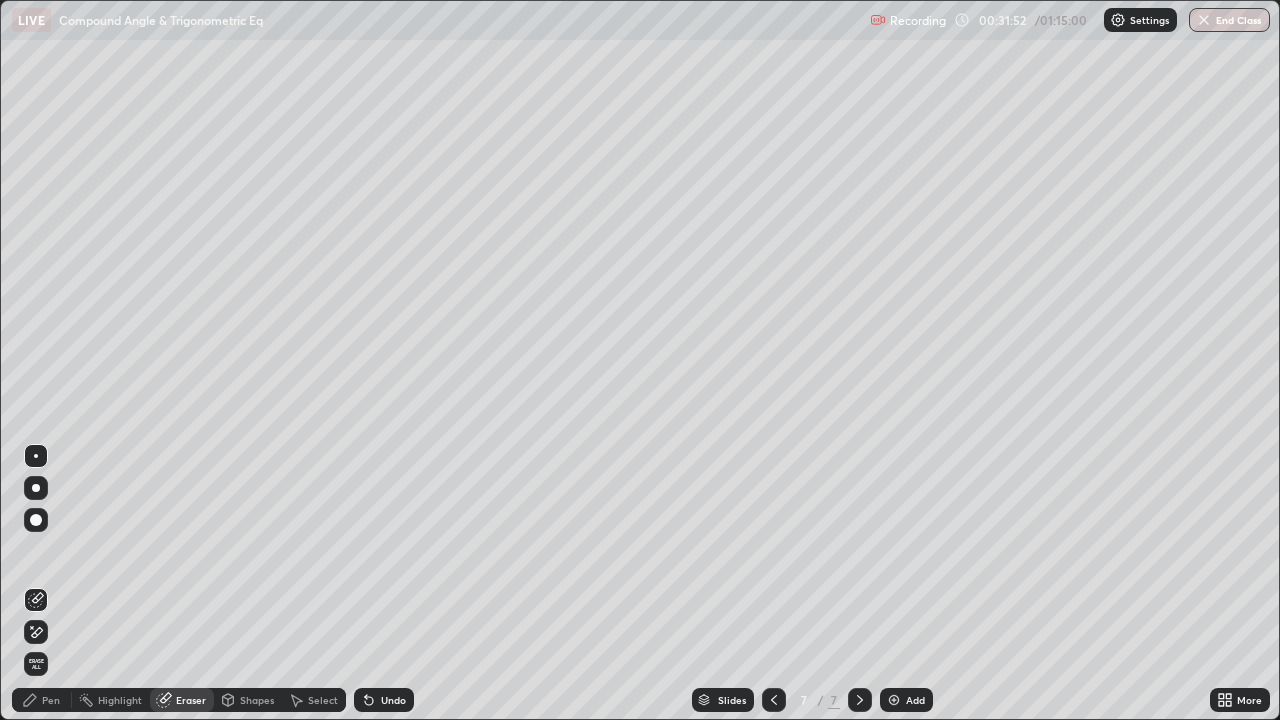 click on "Pen" at bounding box center (51, 700) 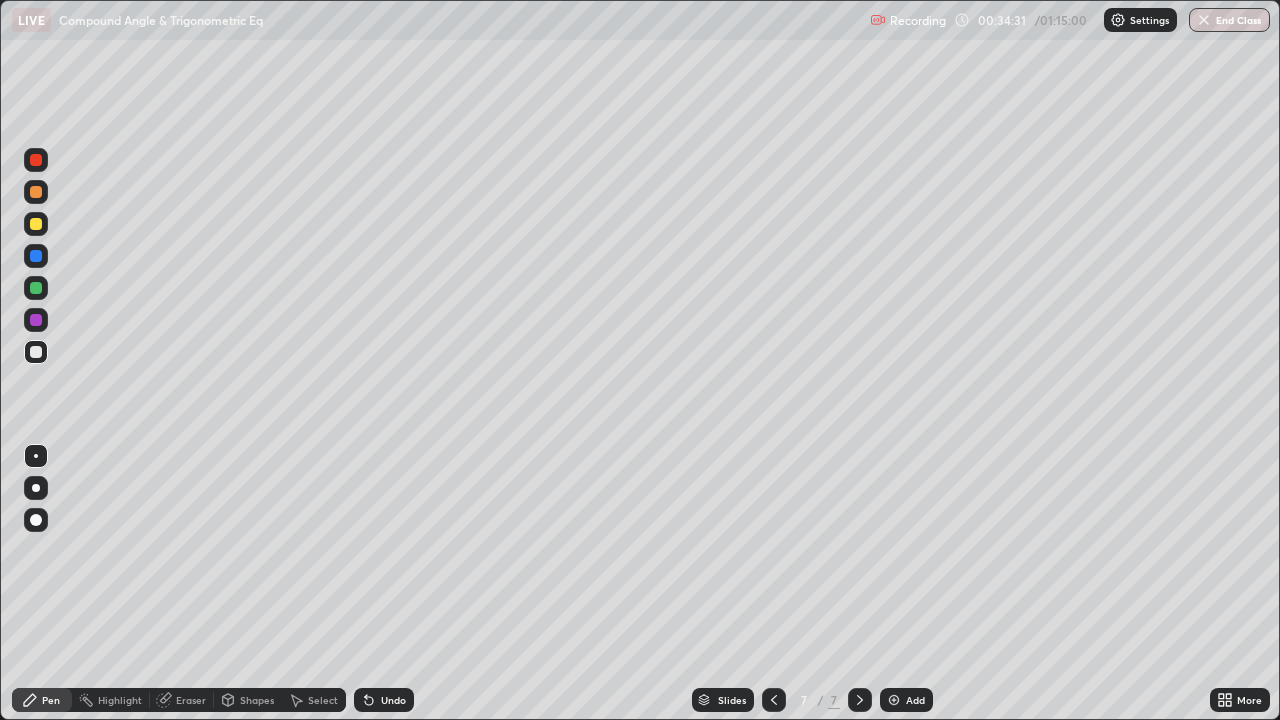 click on "Eraser" at bounding box center [191, 700] 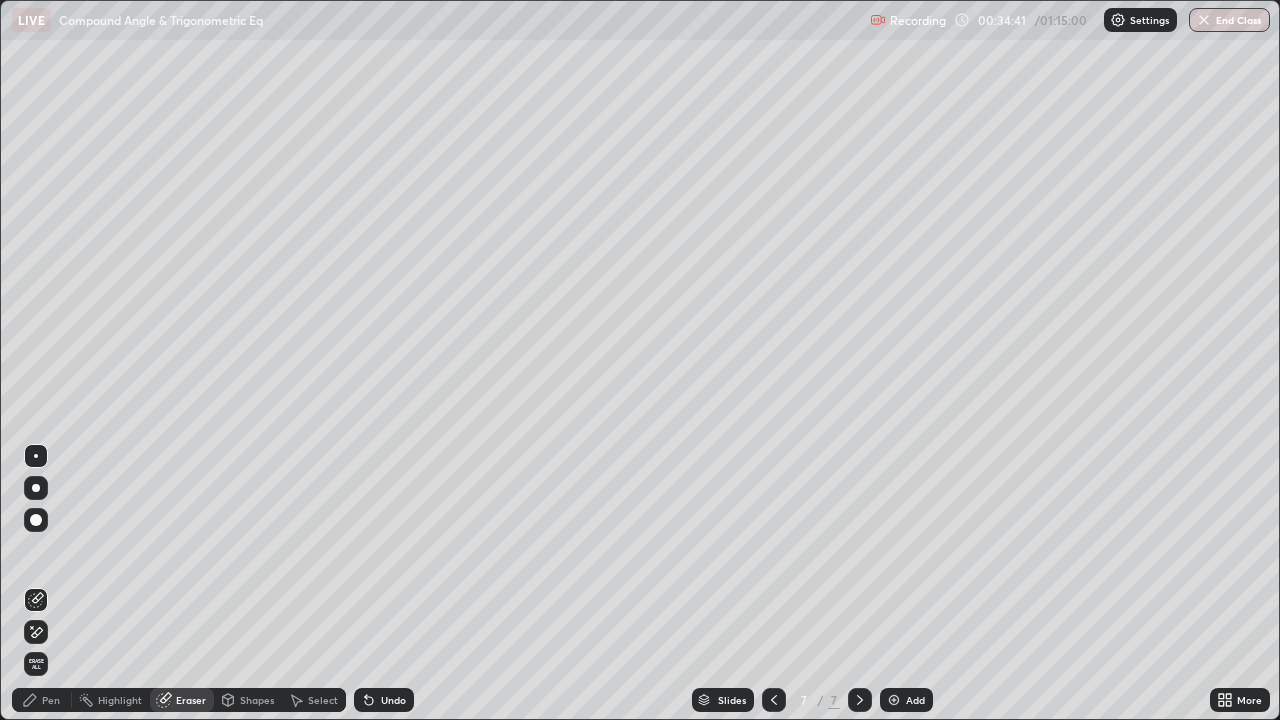 click on "Pen" at bounding box center [51, 700] 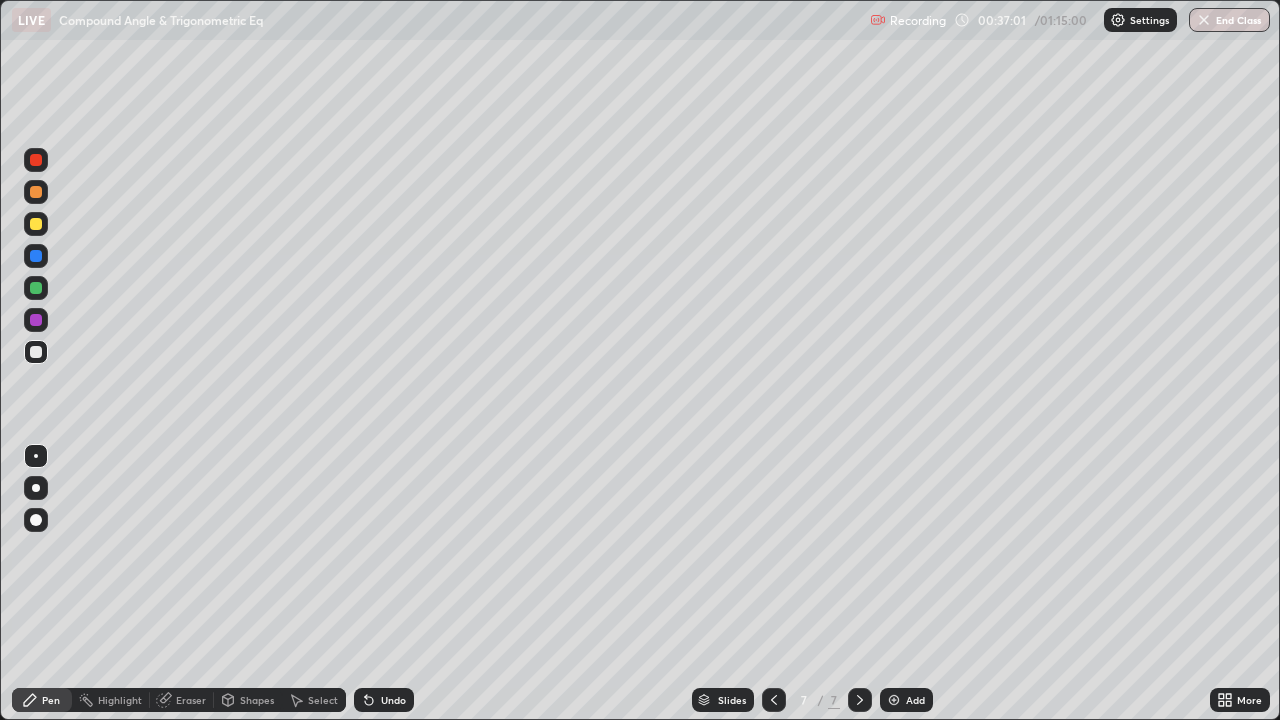 click on "Eraser" at bounding box center (191, 700) 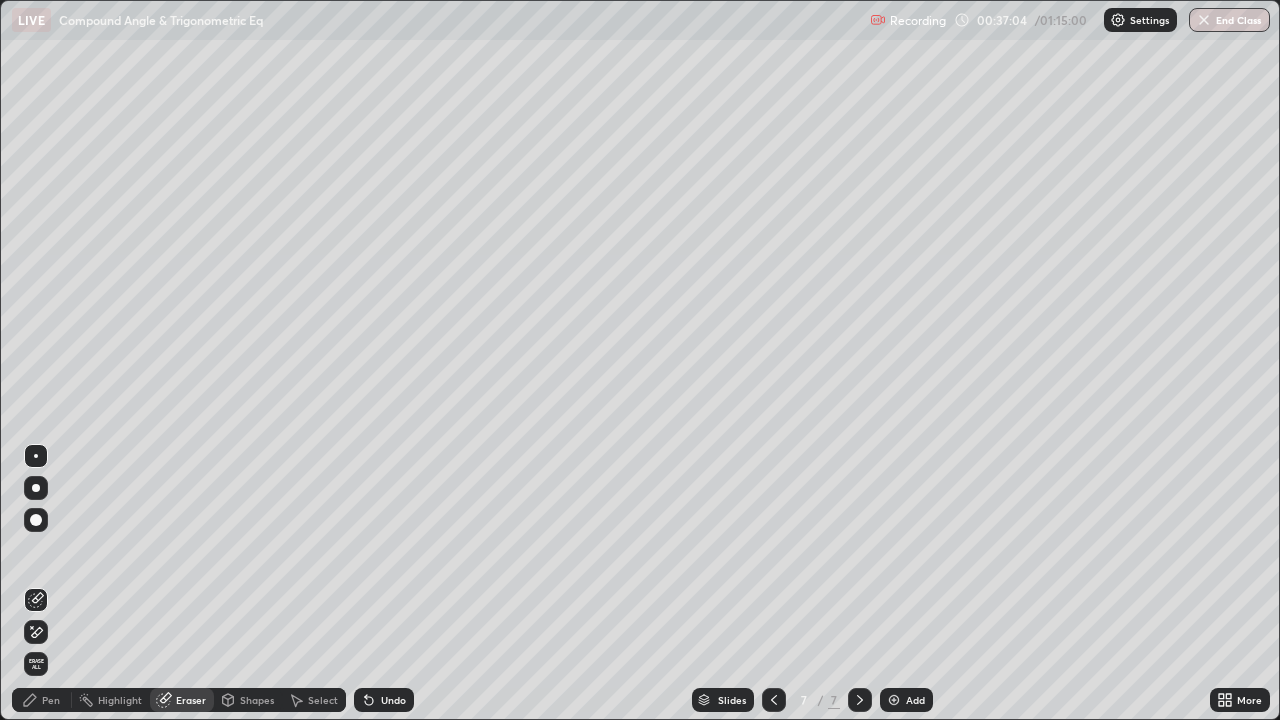 click on "Pen" at bounding box center (51, 700) 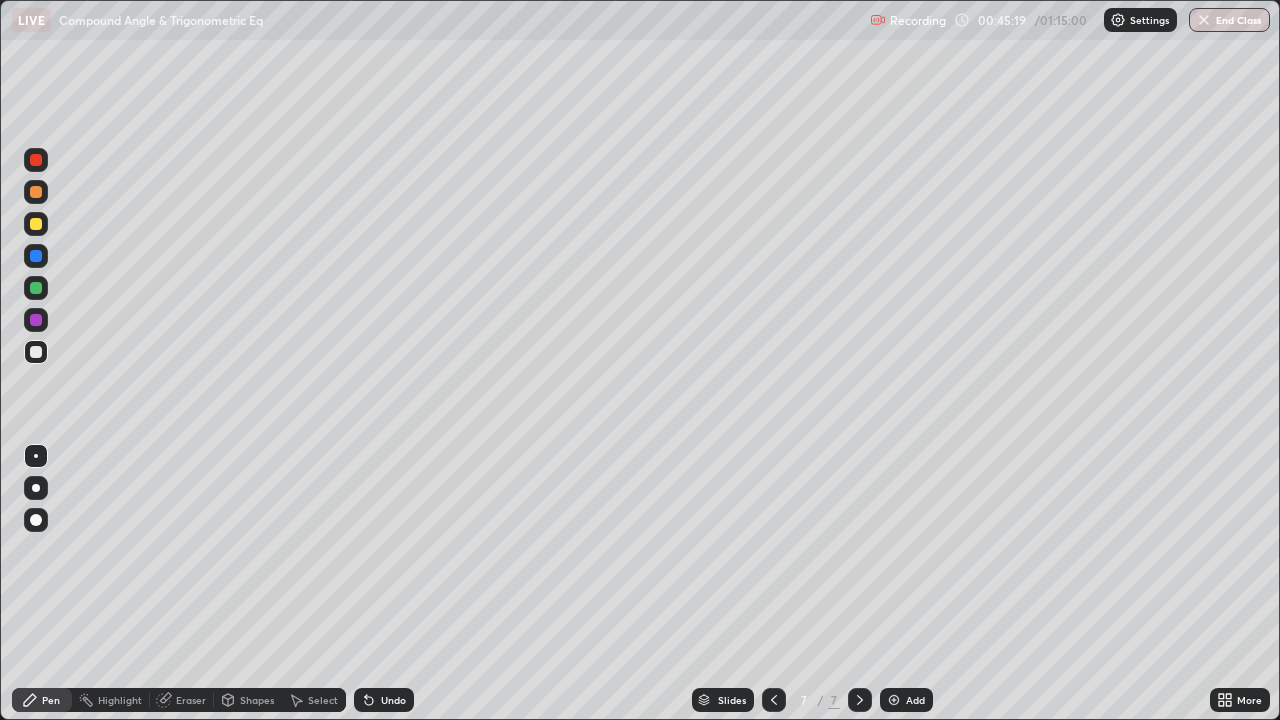 click at bounding box center [36, 160] 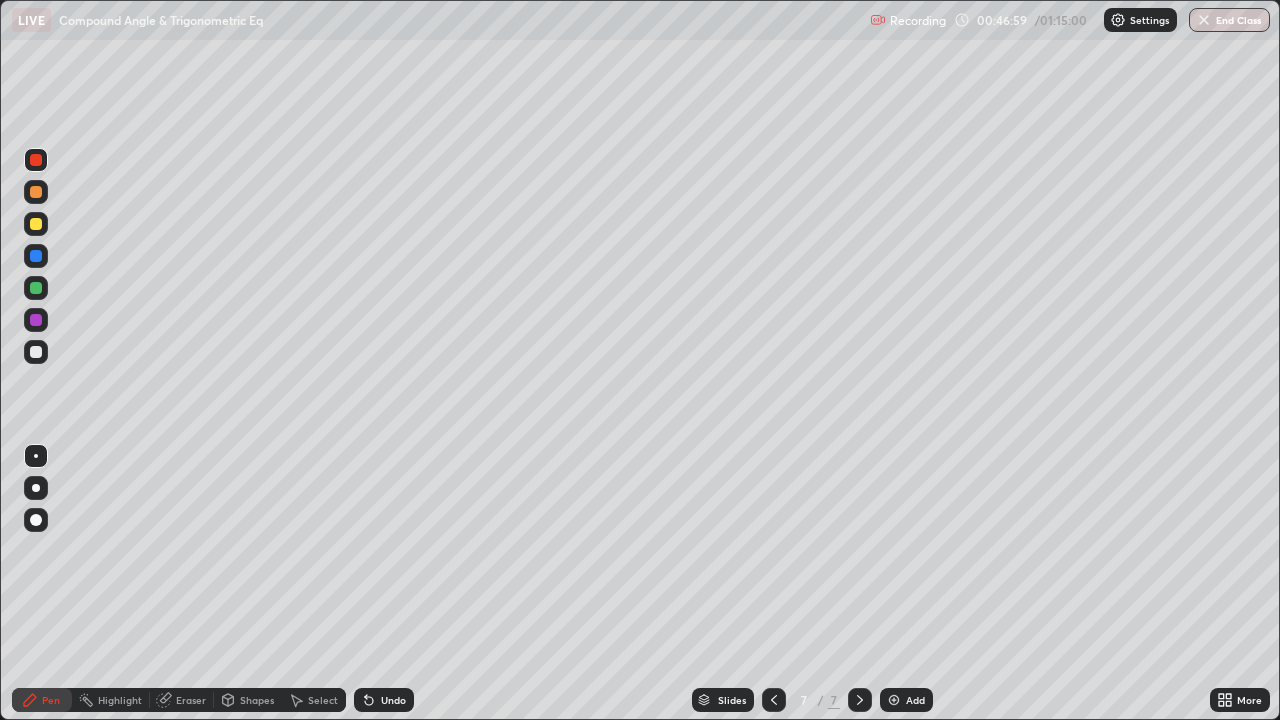 click at bounding box center (894, 700) 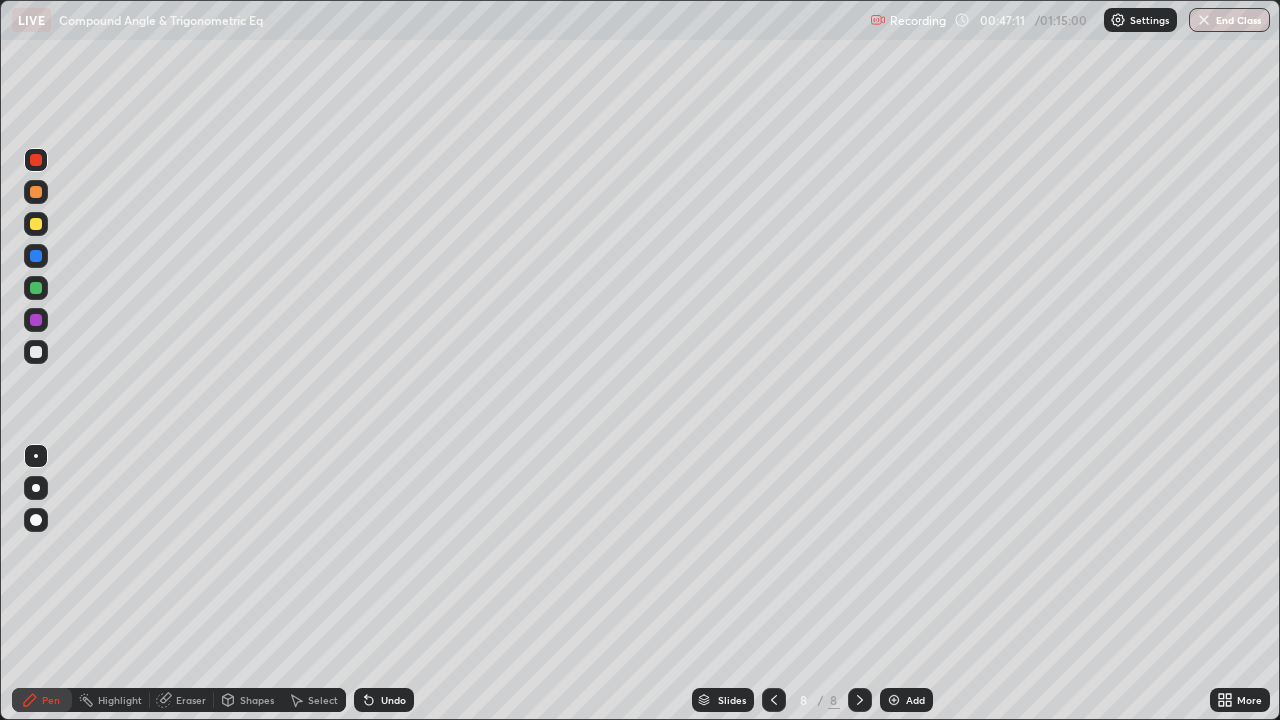 click on "Slides" at bounding box center [732, 700] 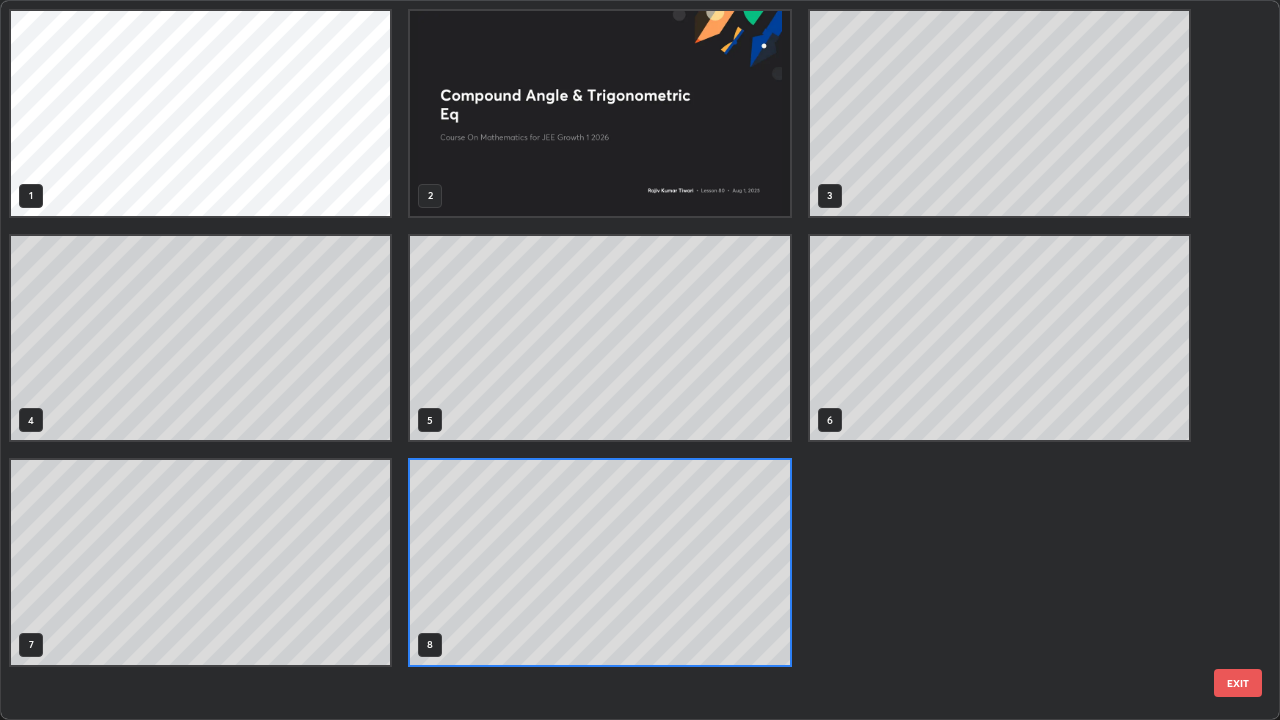 scroll, scrollTop: 7, scrollLeft: 11, axis: both 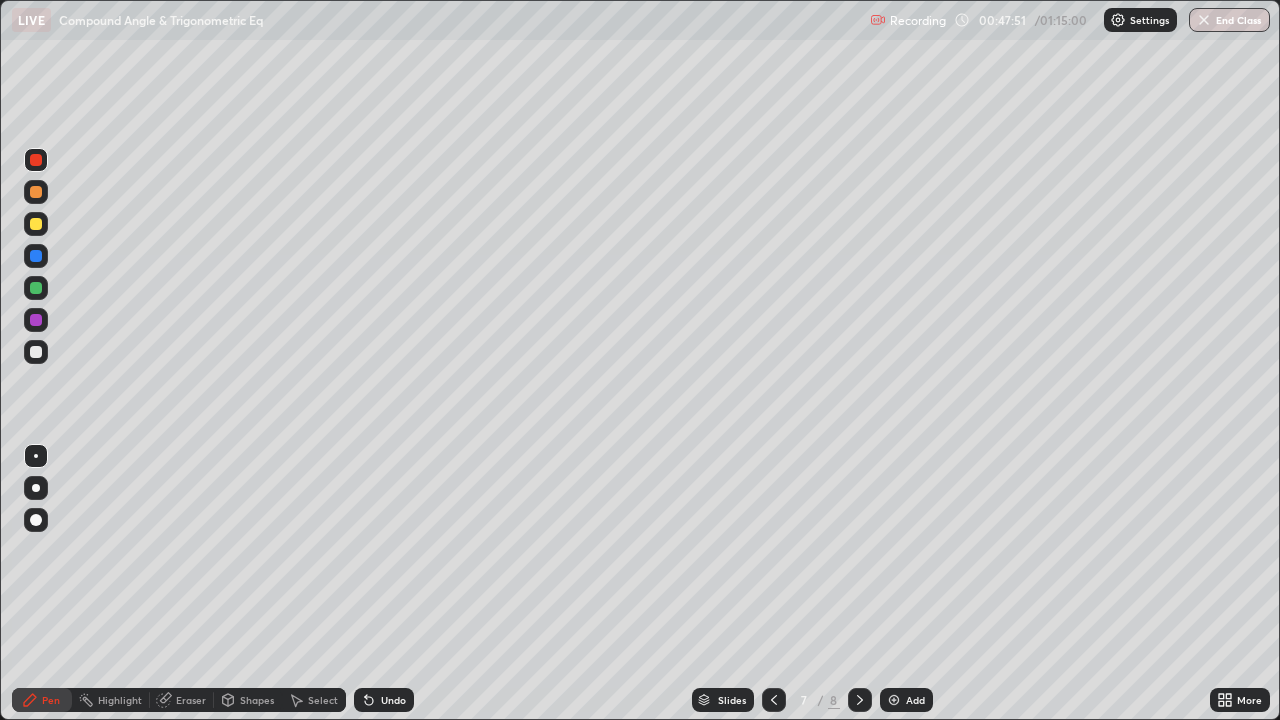 click on "Add" at bounding box center [915, 700] 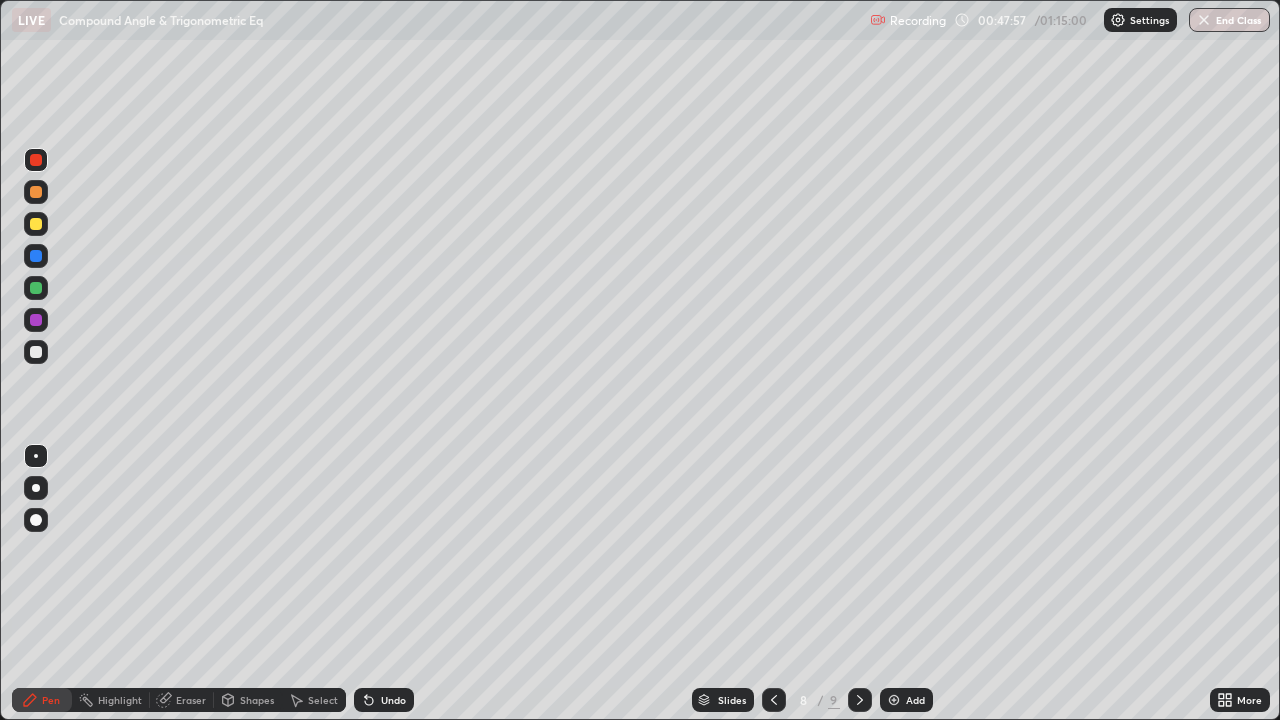click at bounding box center [36, 352] 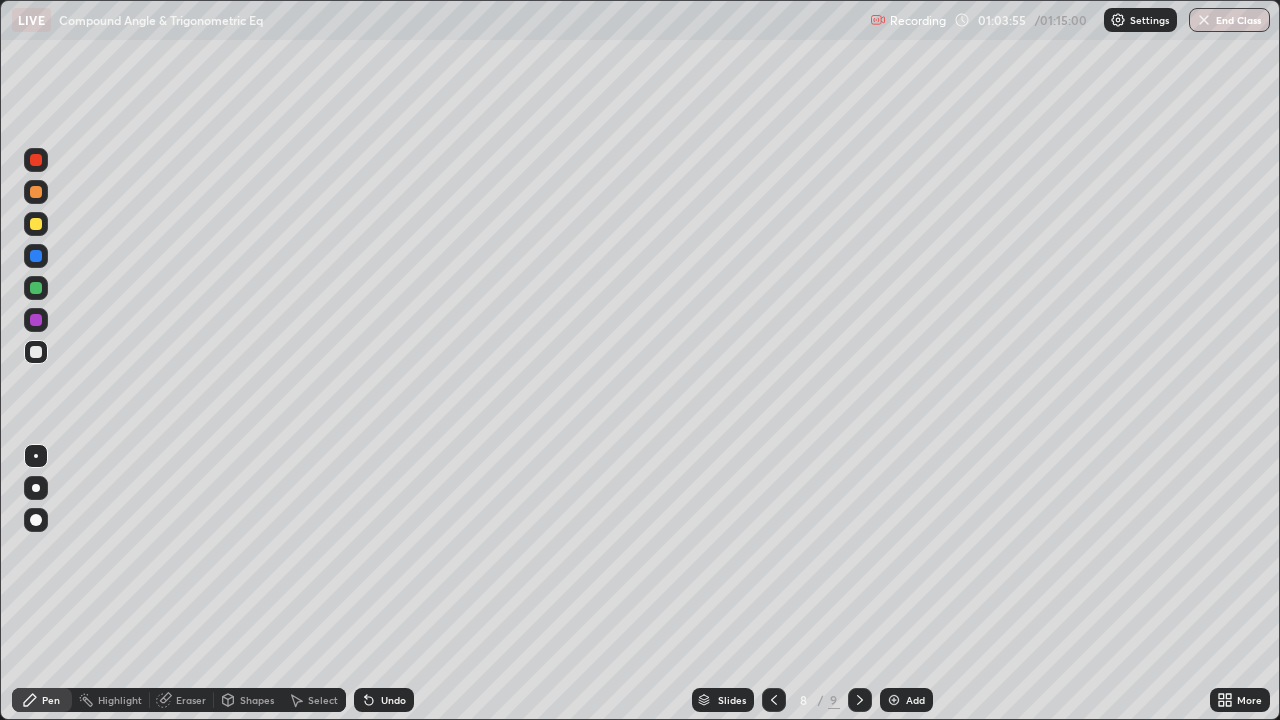 click at bounding box center (894, 700) 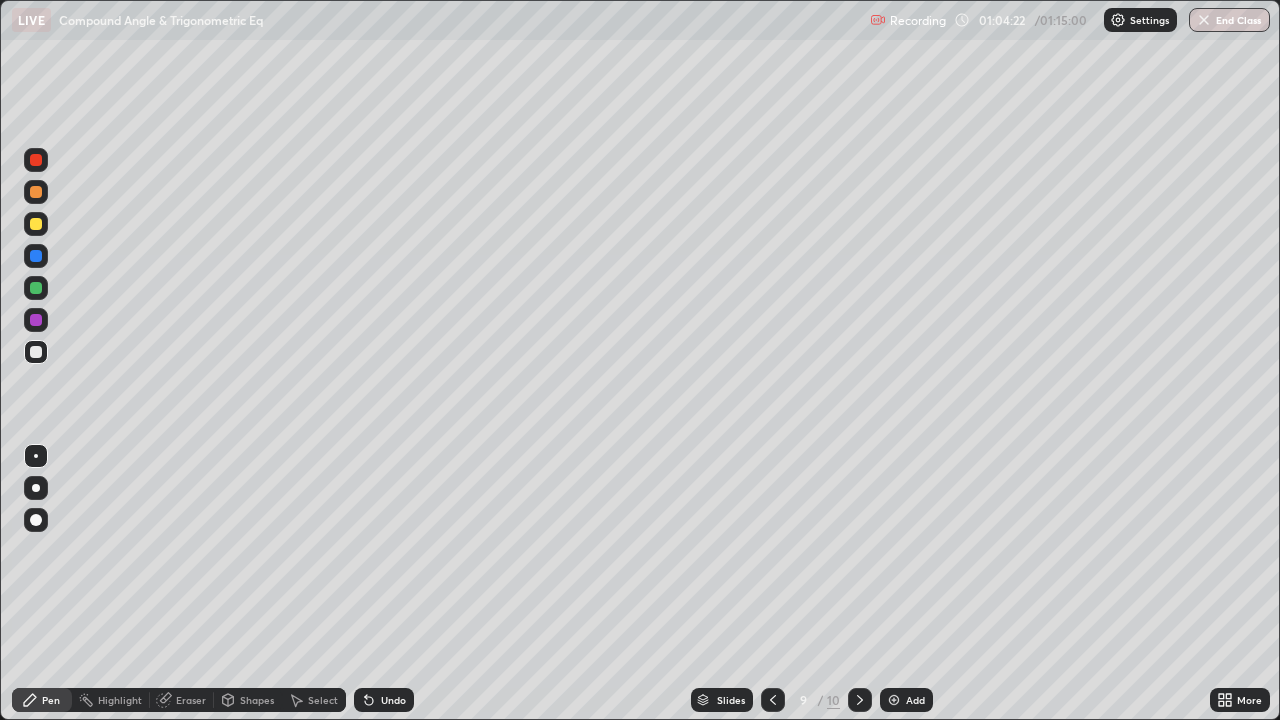 click on "Eraser" at bounding box center (191, 700) 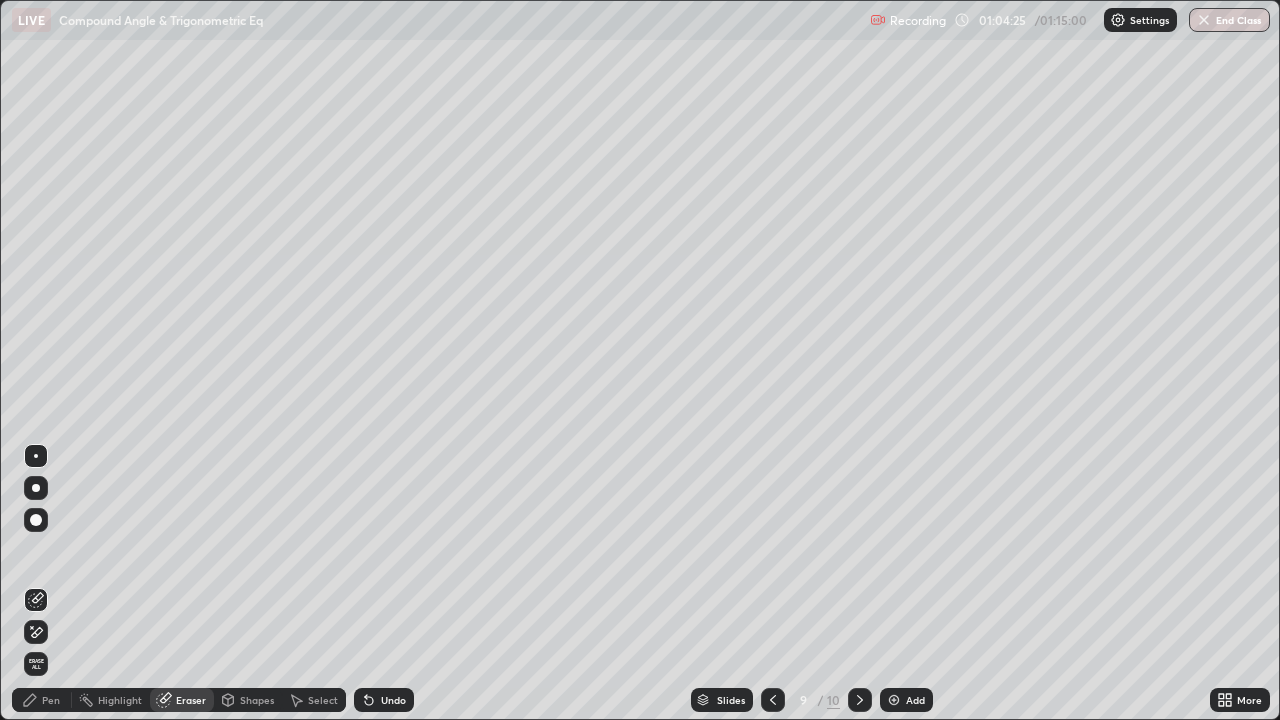 click on "Pen" at bounding box center (51, 700) 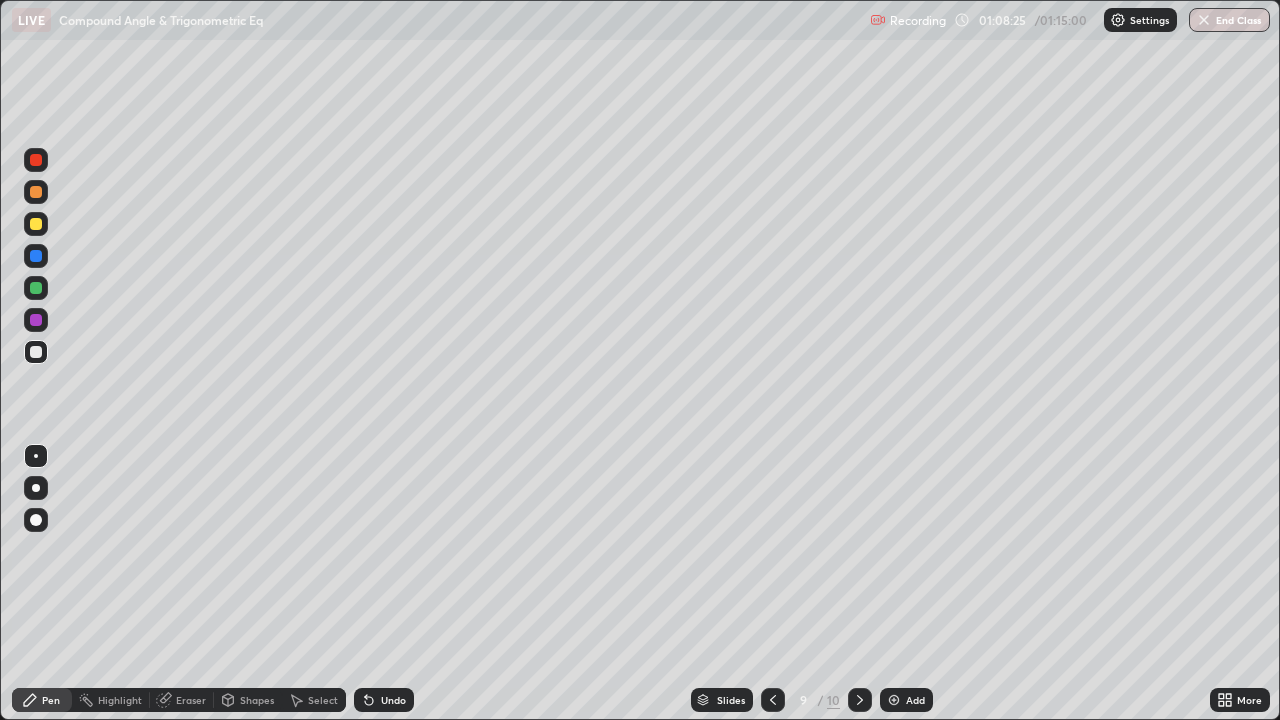 click on "End Class" at bounding box center (1229, 20) 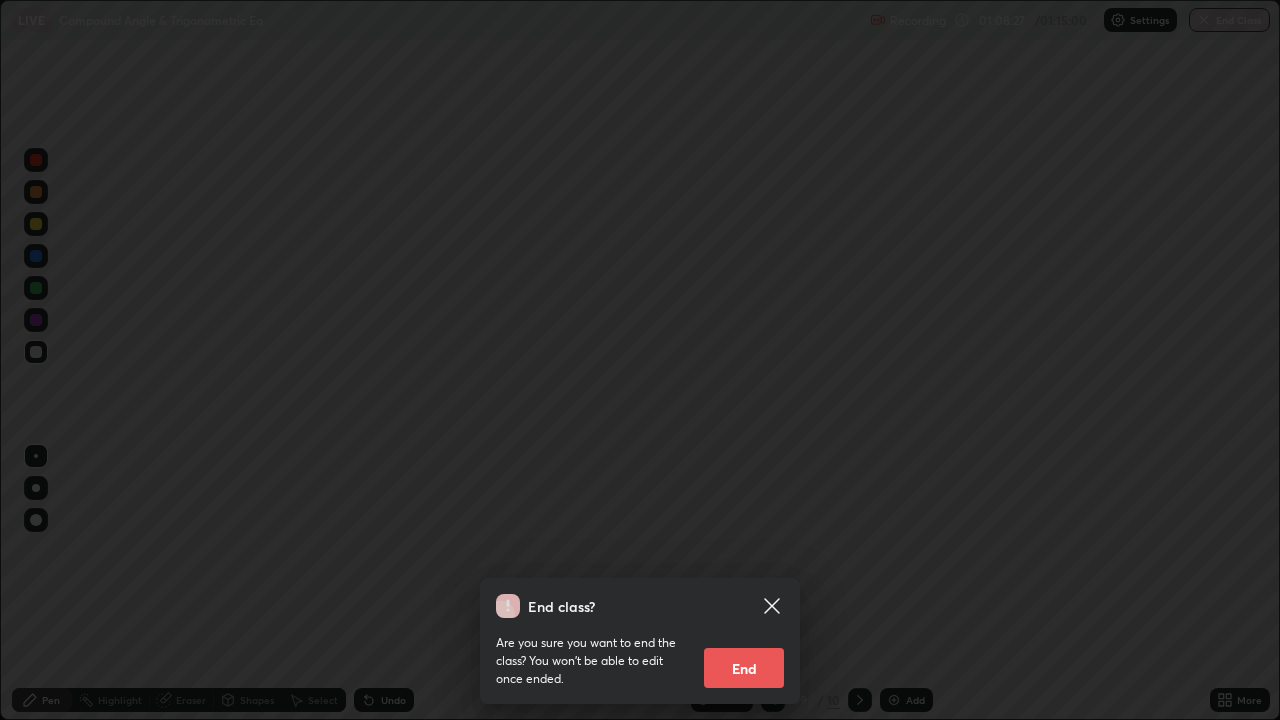 click on "End" at bounding box center [744, 668] 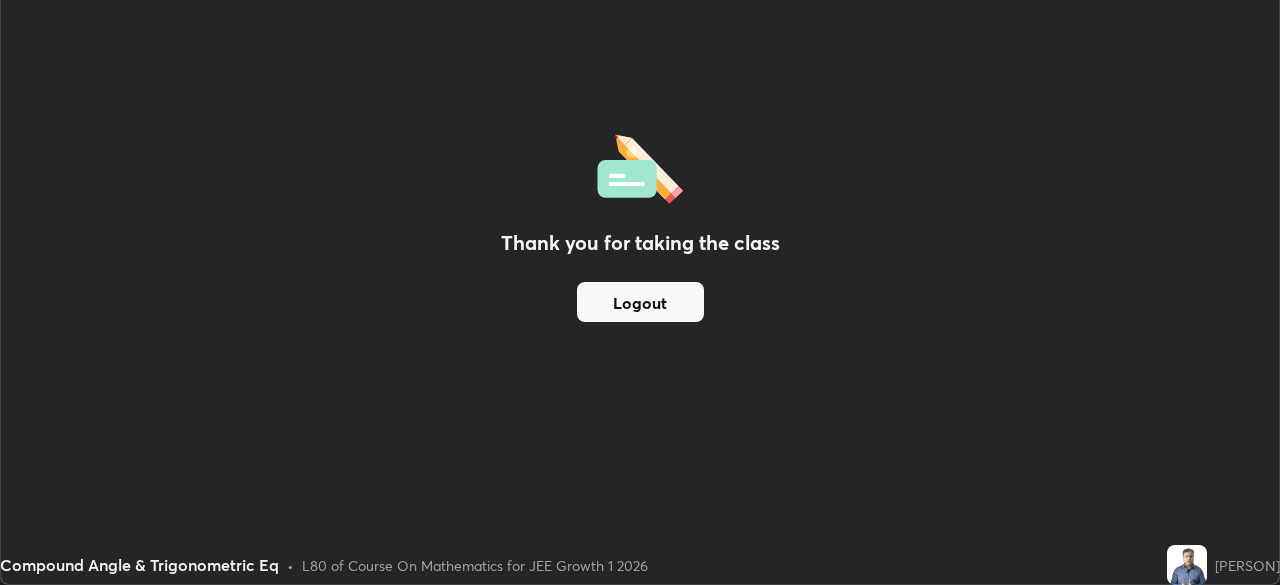 scroll, scrollTop: 585, scrollLeft: 1280, axis: both 